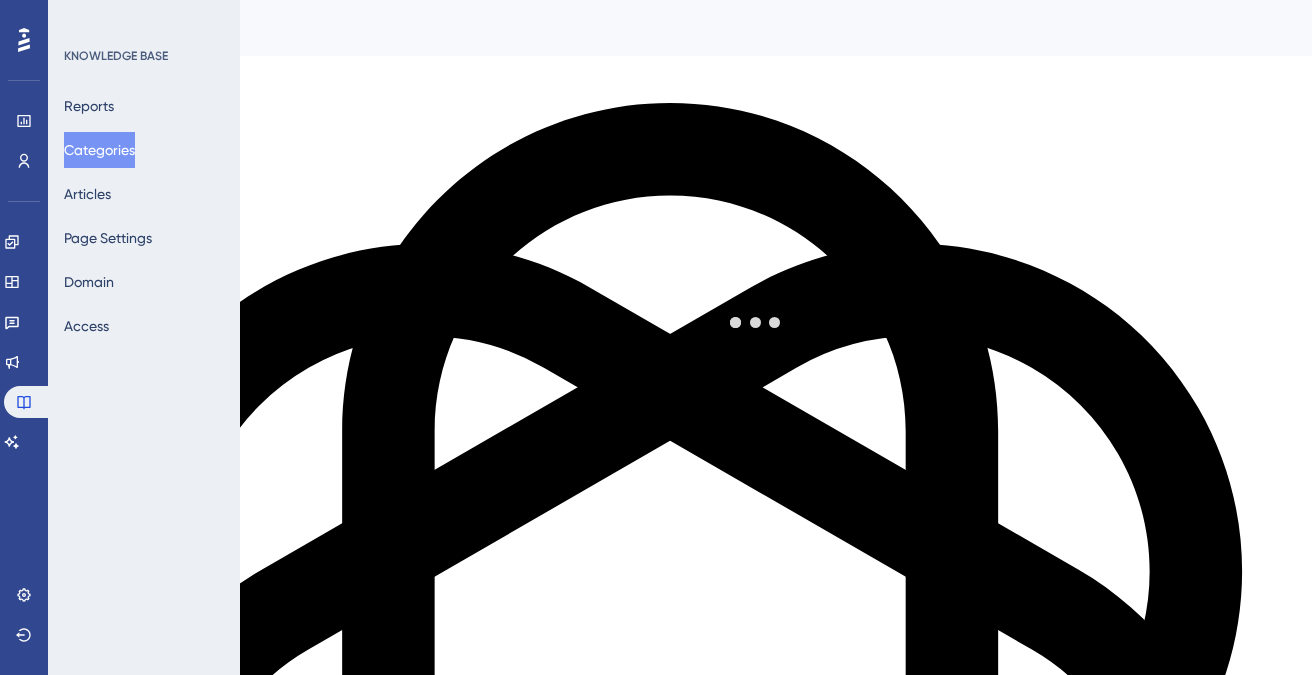 scroll, scrollTop: 0, scrollLeft: 0, axis: both 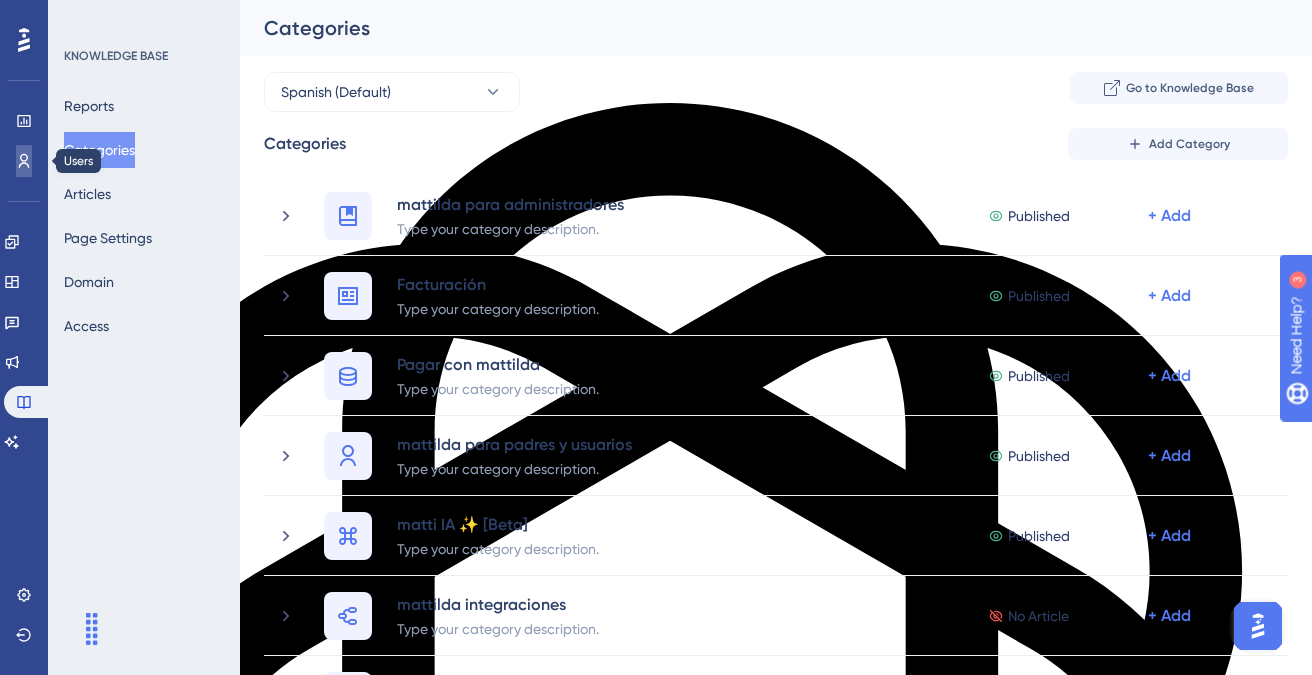click 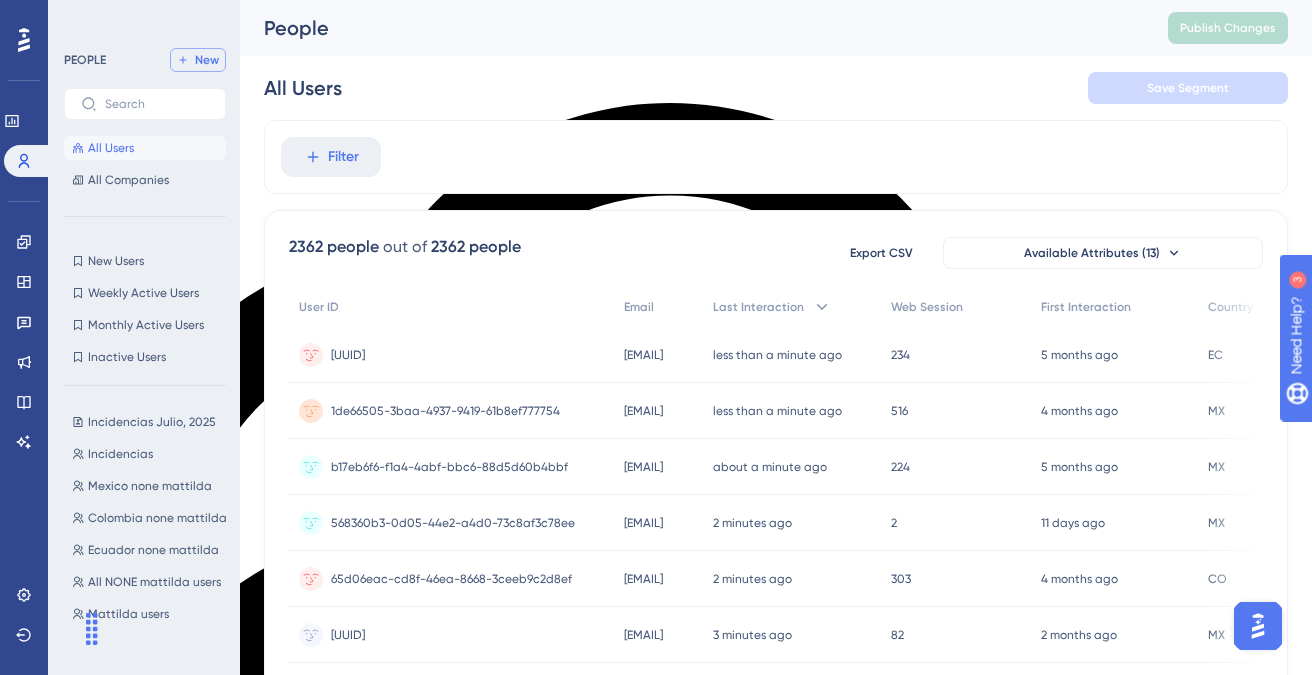 click on "✨ Save My Spot!✨" at bounding box center [658, 305] 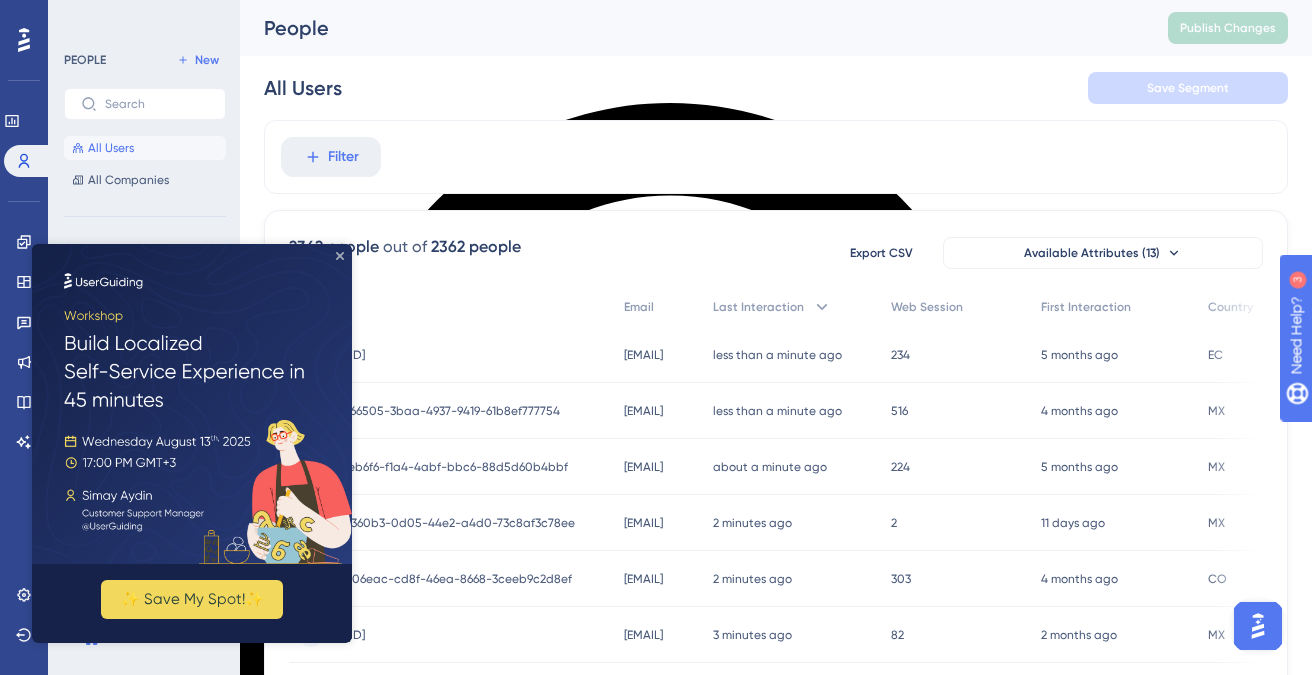 click 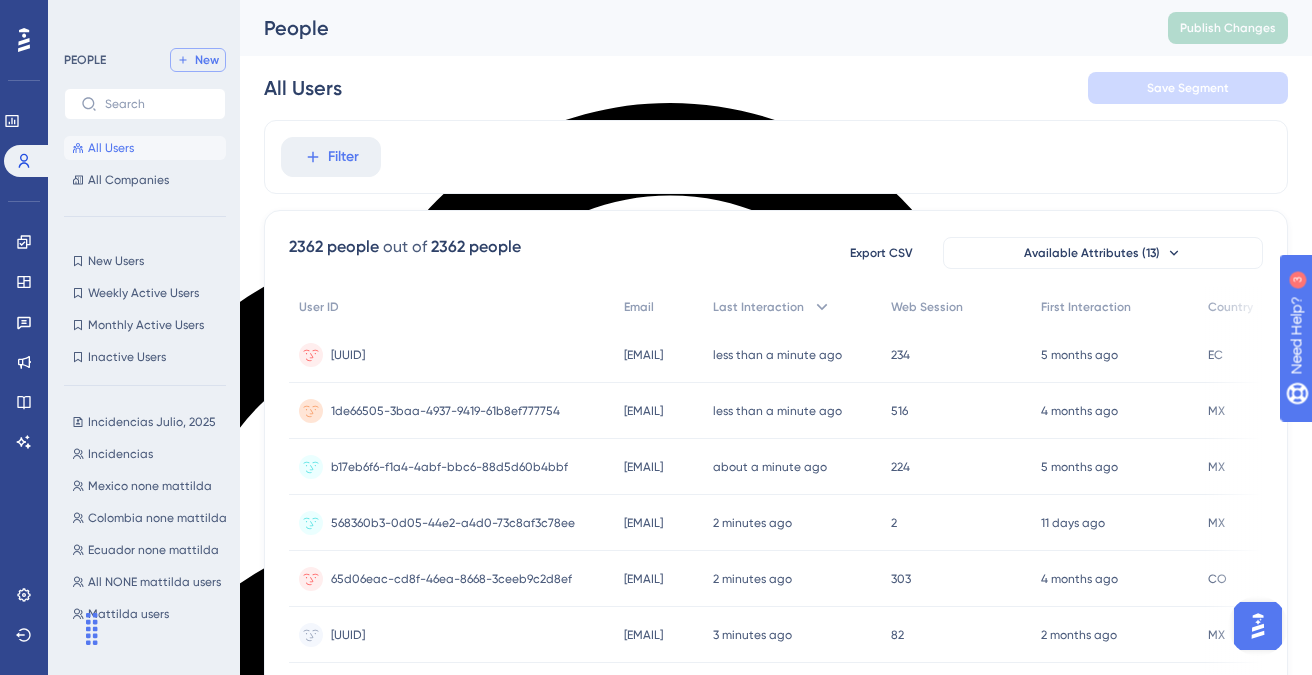 click on "New" at bounding box center [207, 60] 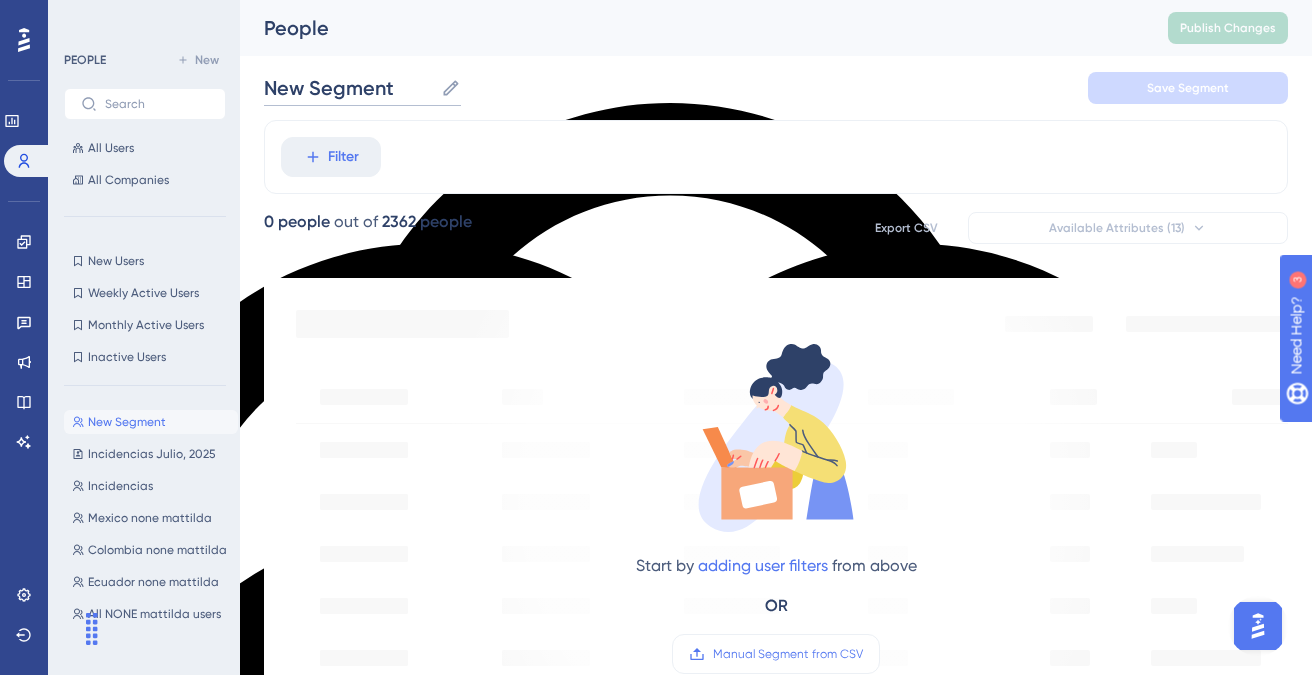 click on "New Segment" at bounding box center [348, 88] 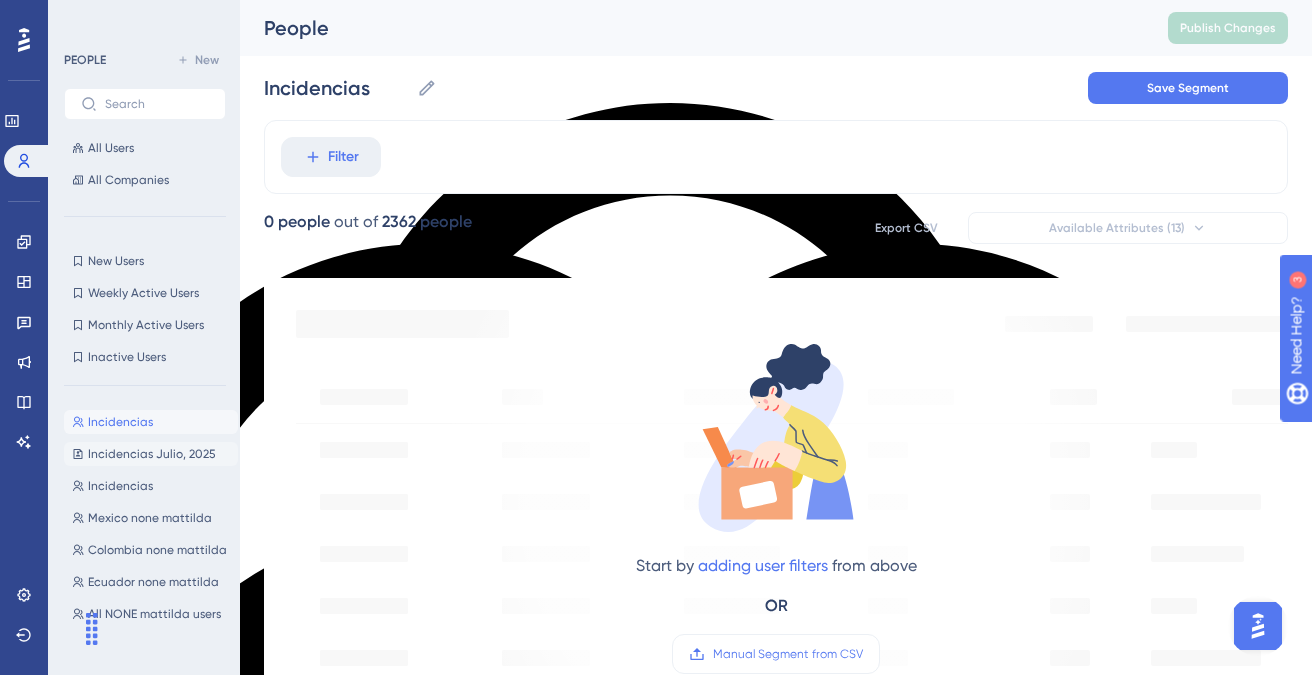 click on "Incidencias Julio, 2025" at bounding box center (152, 454) 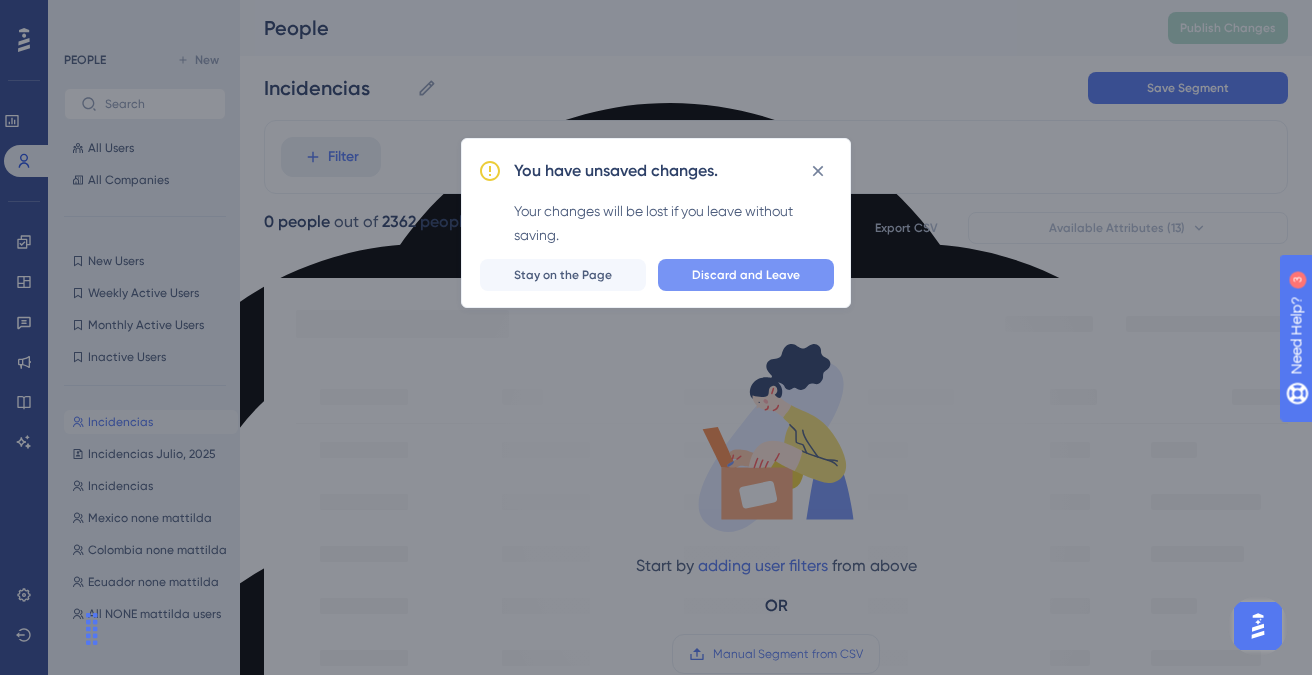 click on "Discard and Leave" at bounding box center [746, 275] 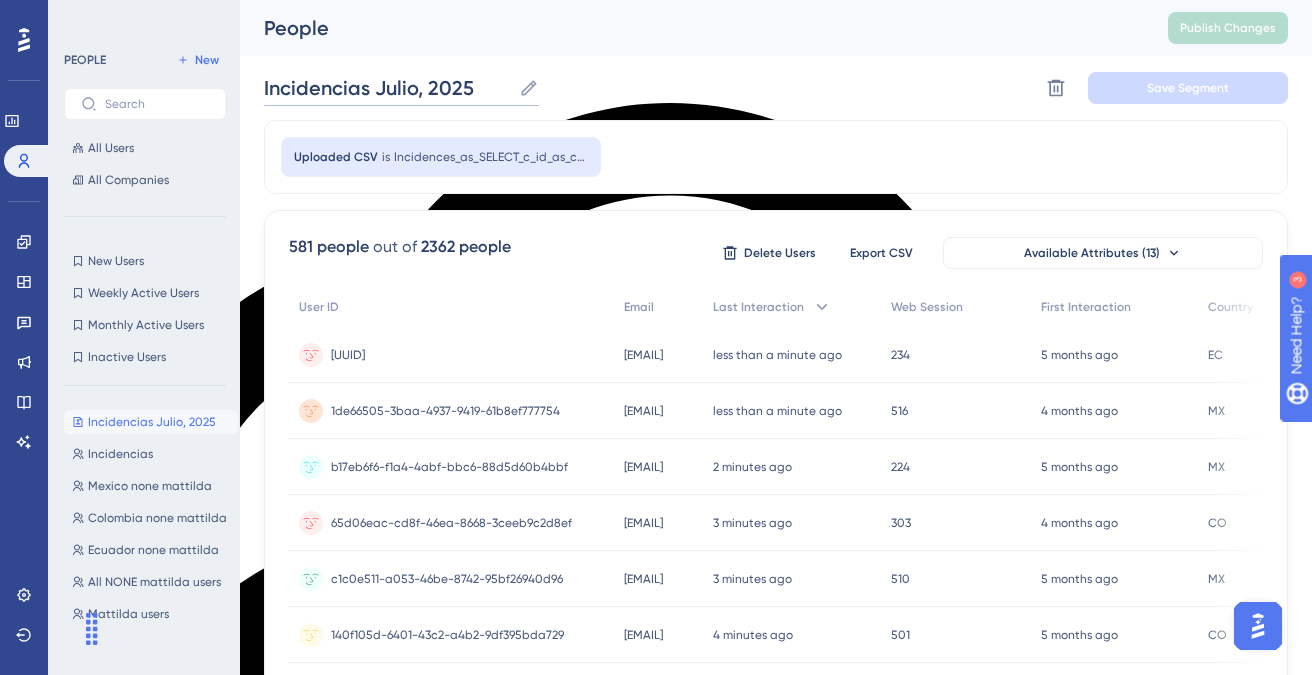 click on "Incidencias Julio, 2025" at bounding box center (387, 88) 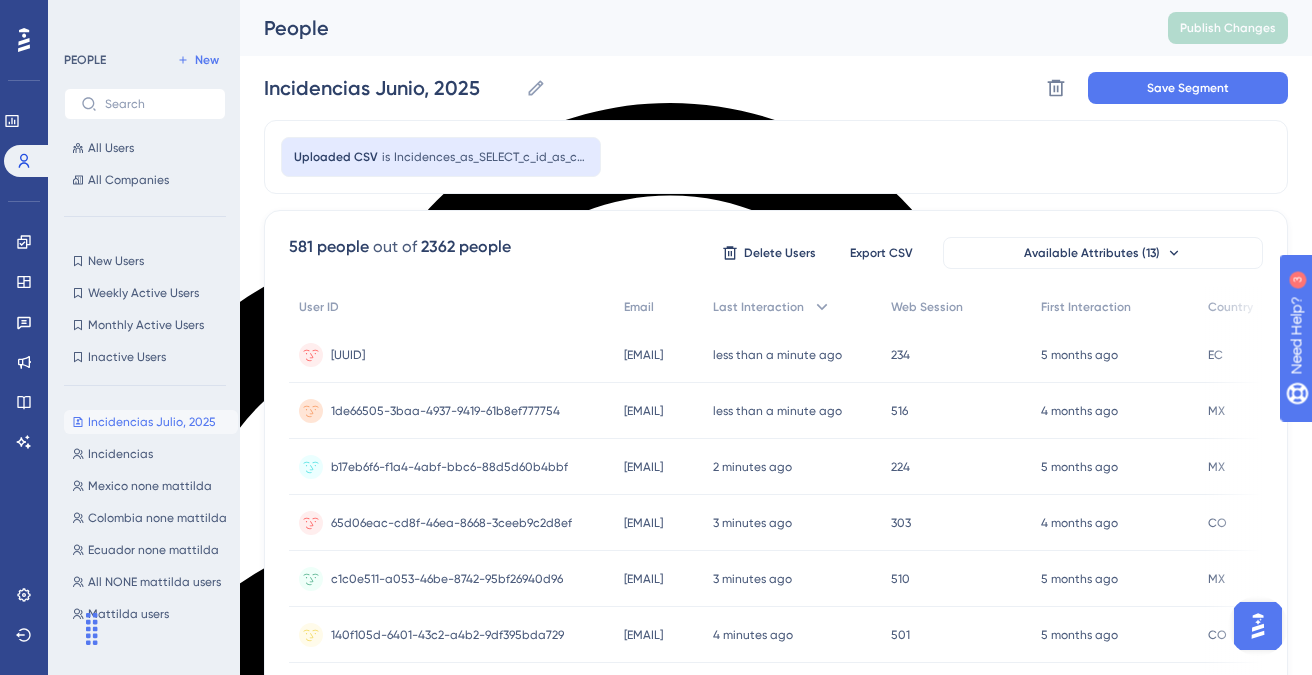 click on "Incidencias Junio, 2025 Incidencias Junio, 2025 Delete Segment Save Segment" at bounding box center [776, 88] 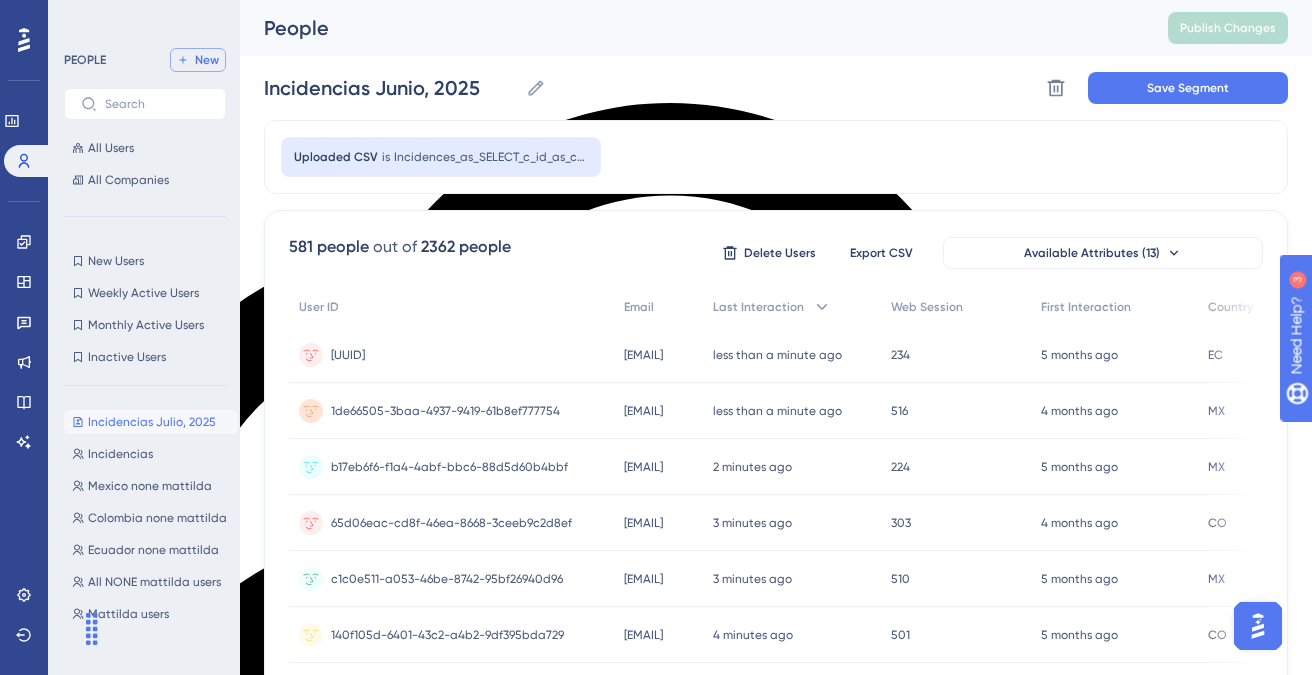 click on "New" at bounding box center [207, 60] 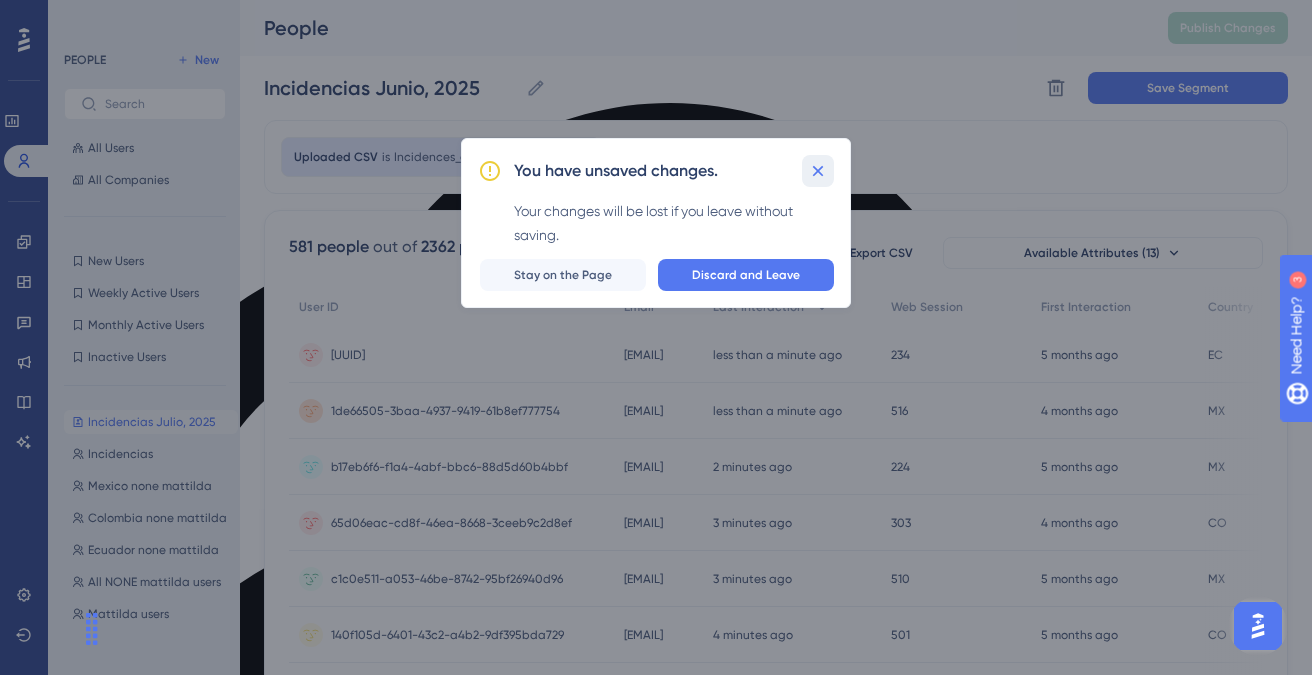 click 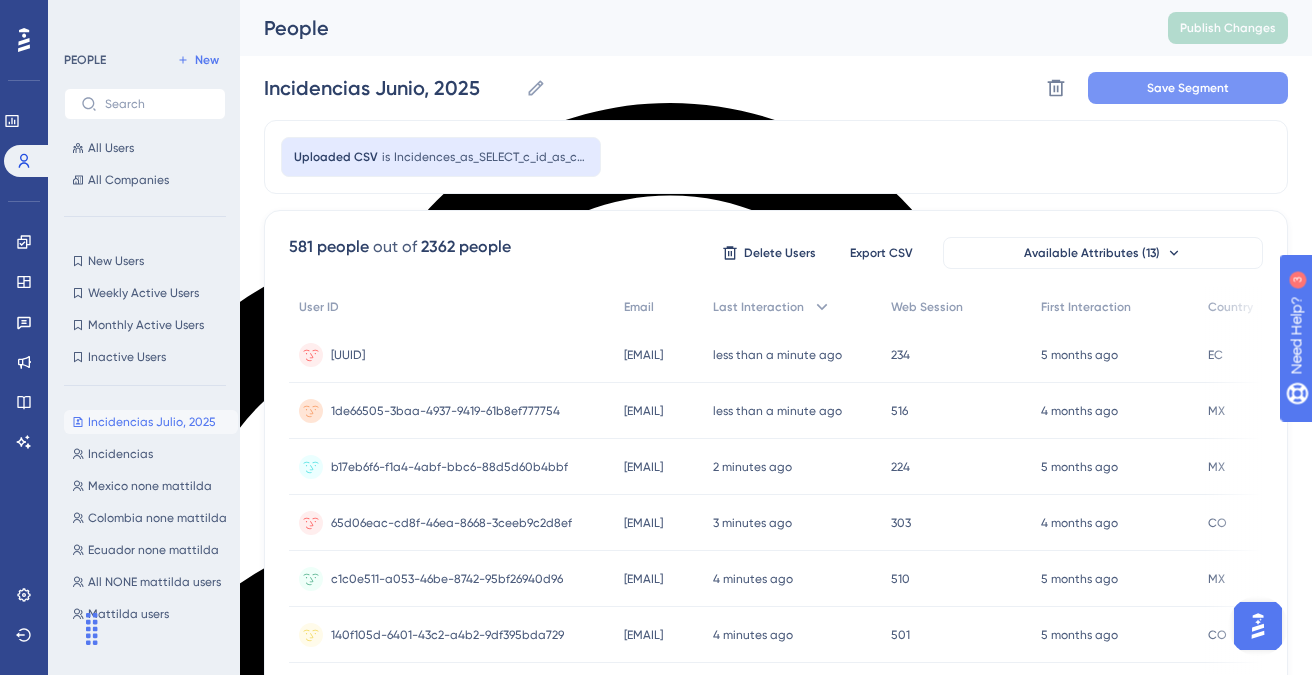 click on "Save Segment" at bounding box center (1188, 88) 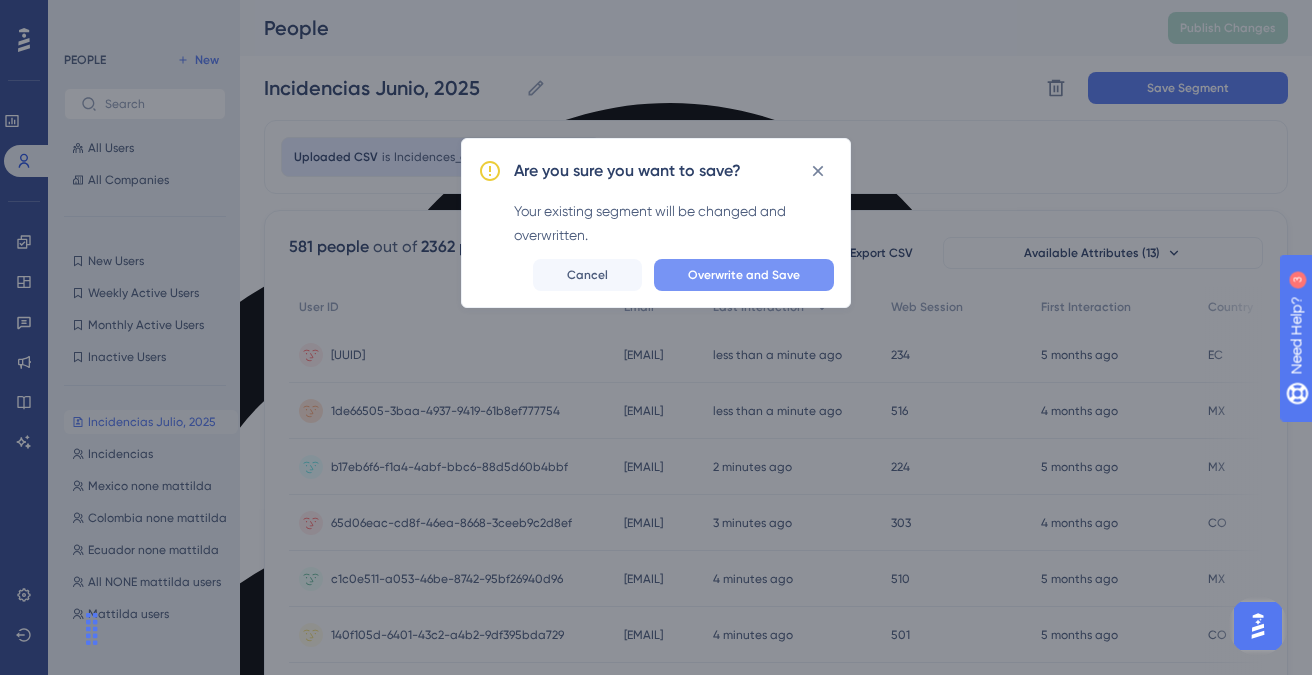 click on "Overwrite and Save" at bounding box center (744, 275) 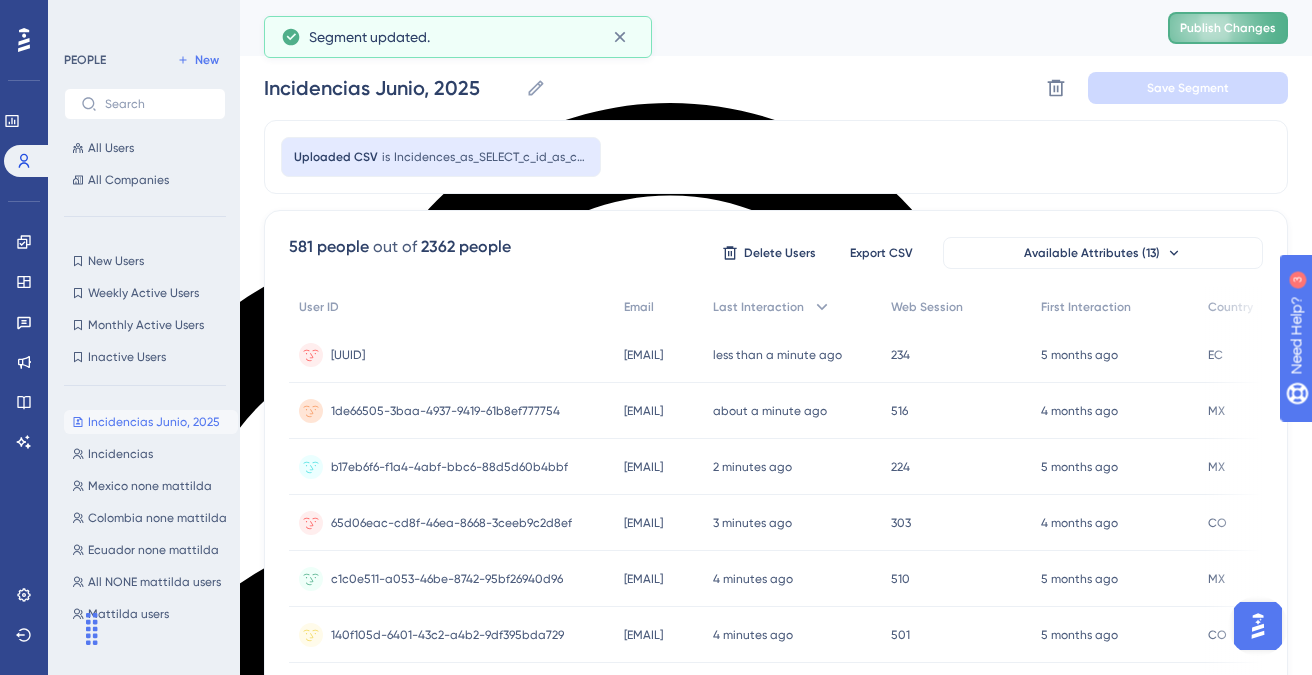 click on "Publish Changes" at bounding box center [1228, 28] 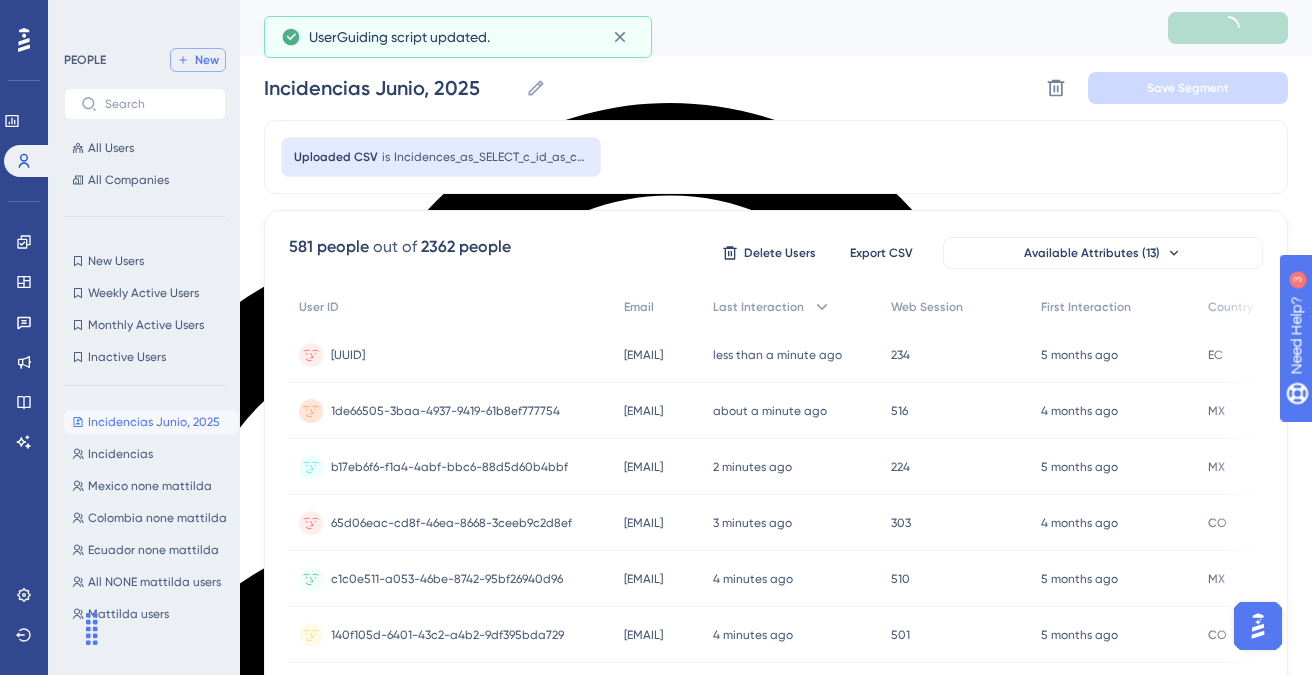 click on "New" at bounding box center [207, 60] 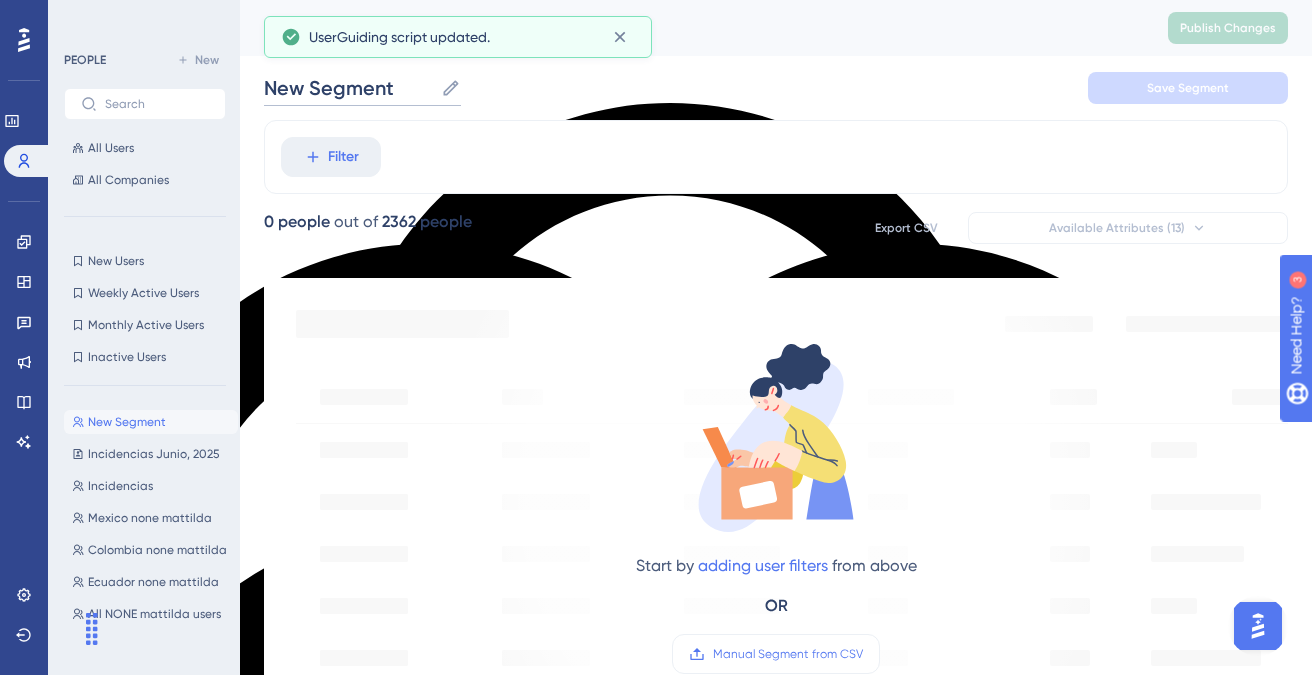 click on "New Segment" at bounding box center [348, 88] 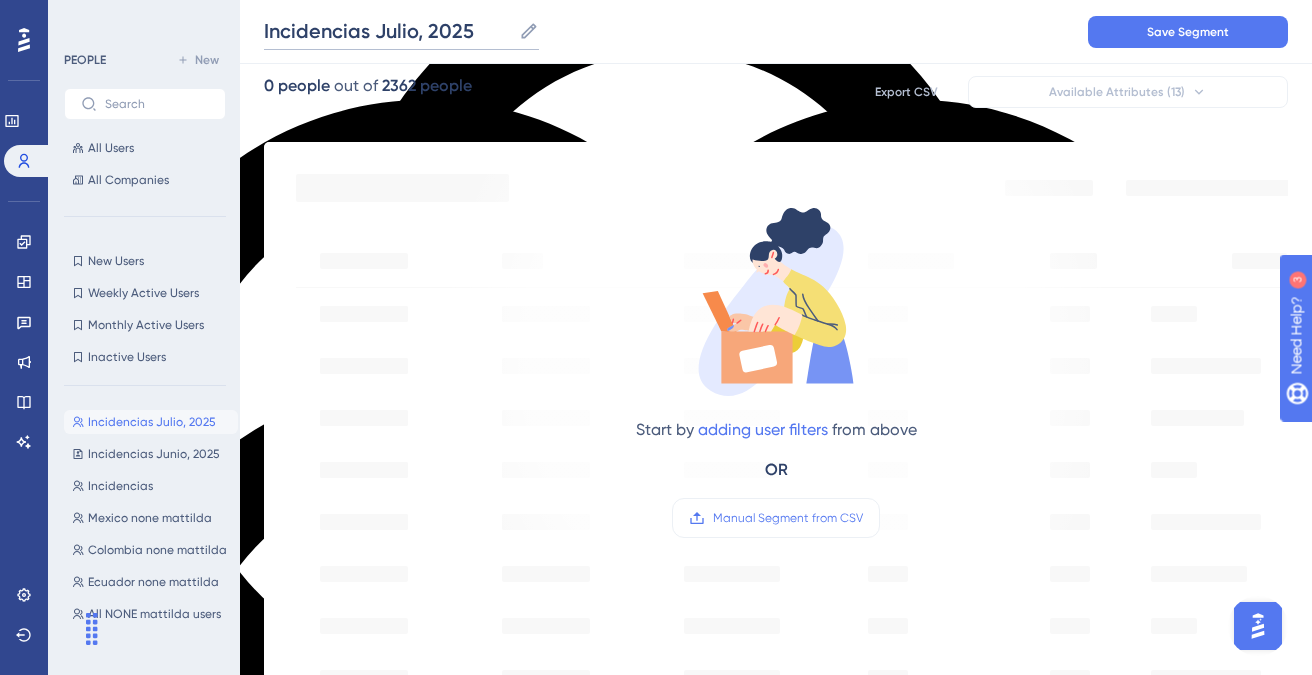 scroll, scrollTop: 0, scrollLeft: 0, axis: both 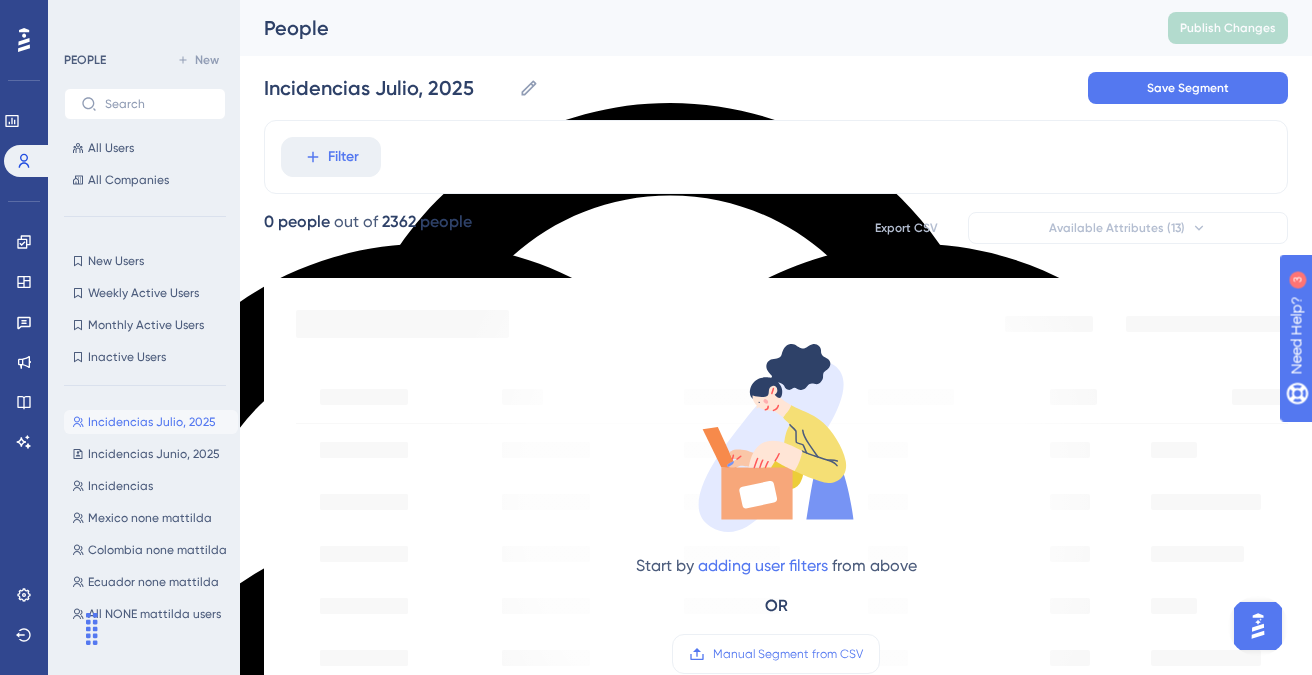 click on "Incidencias Julio, 2025 Incidencias Julio, 2025 Save Segment" at bounding box center [776, 88] 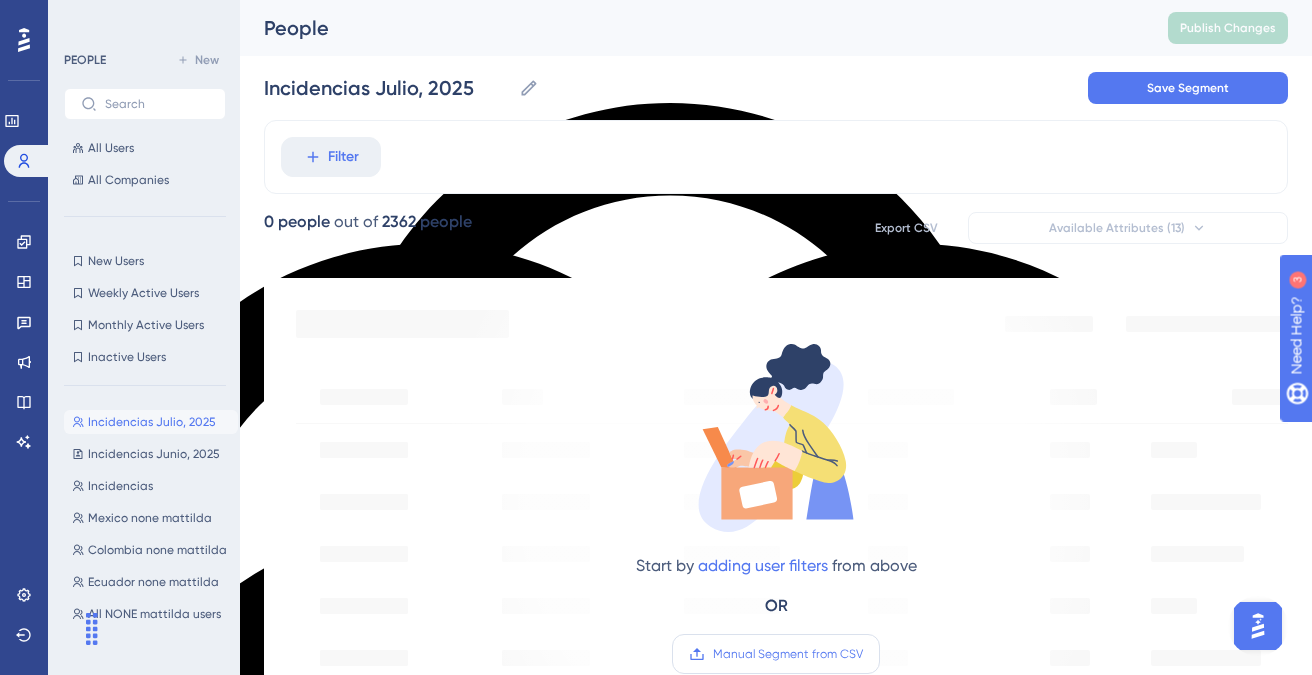 click on "Manual Segment from CSV" at bounding box center [788, 654] 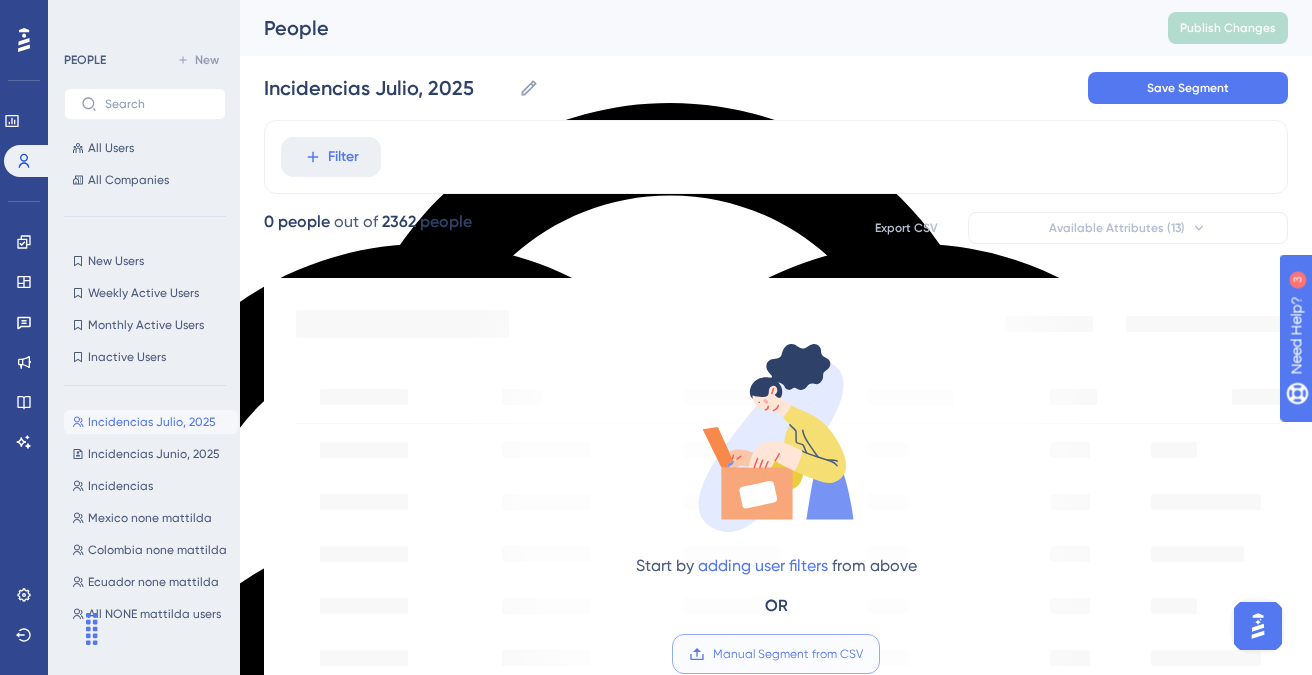 click on "Manual Segment from CSV" at bounding box center [863, 654] 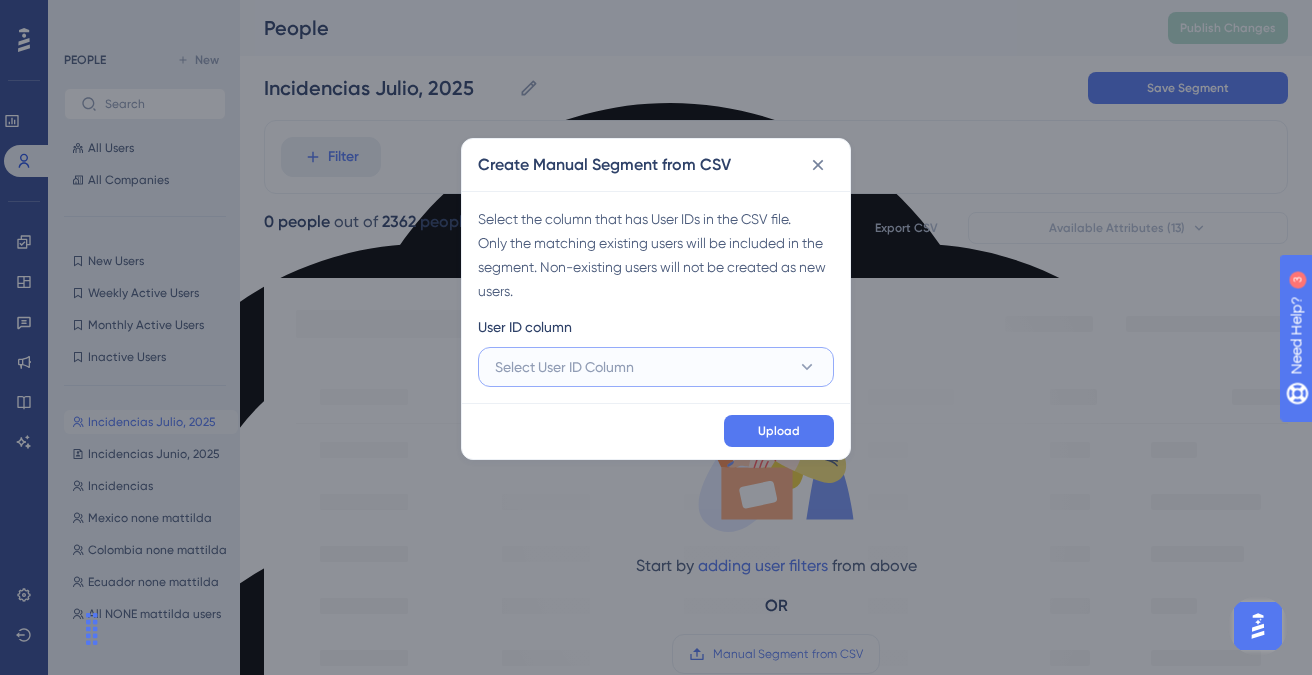 click 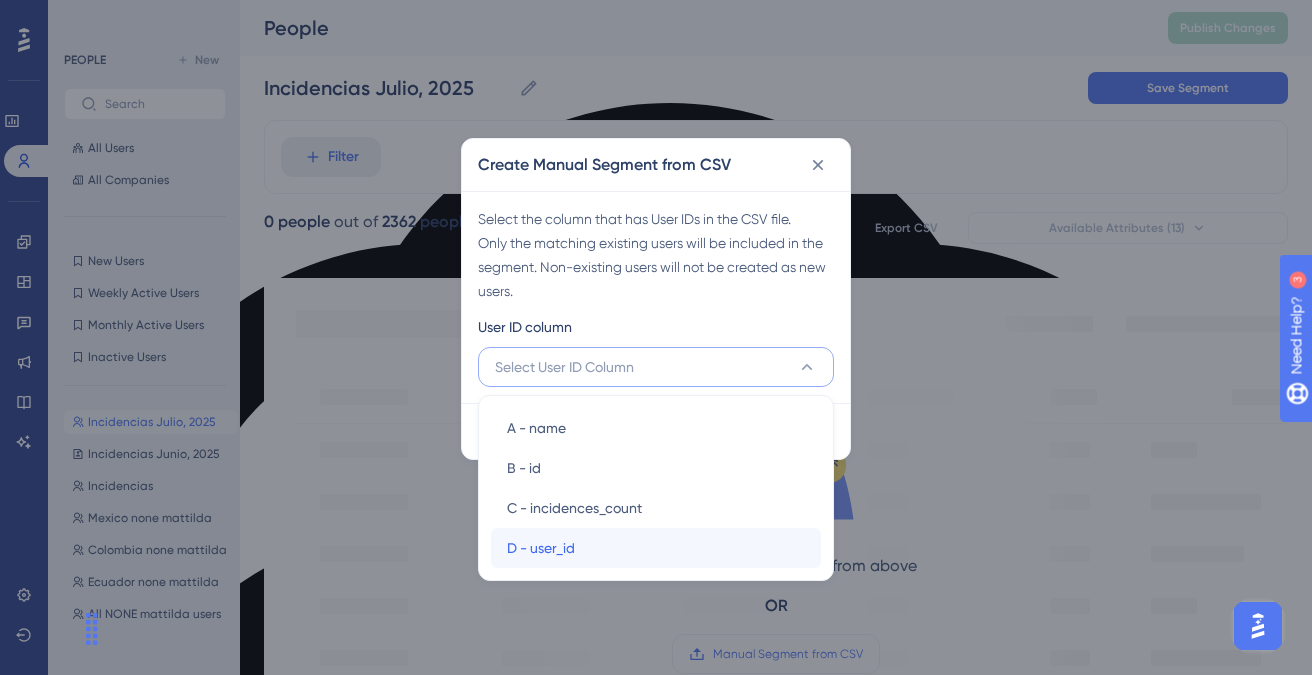 click on "D - user_id D - user_id" at bounding box center (656, 548) 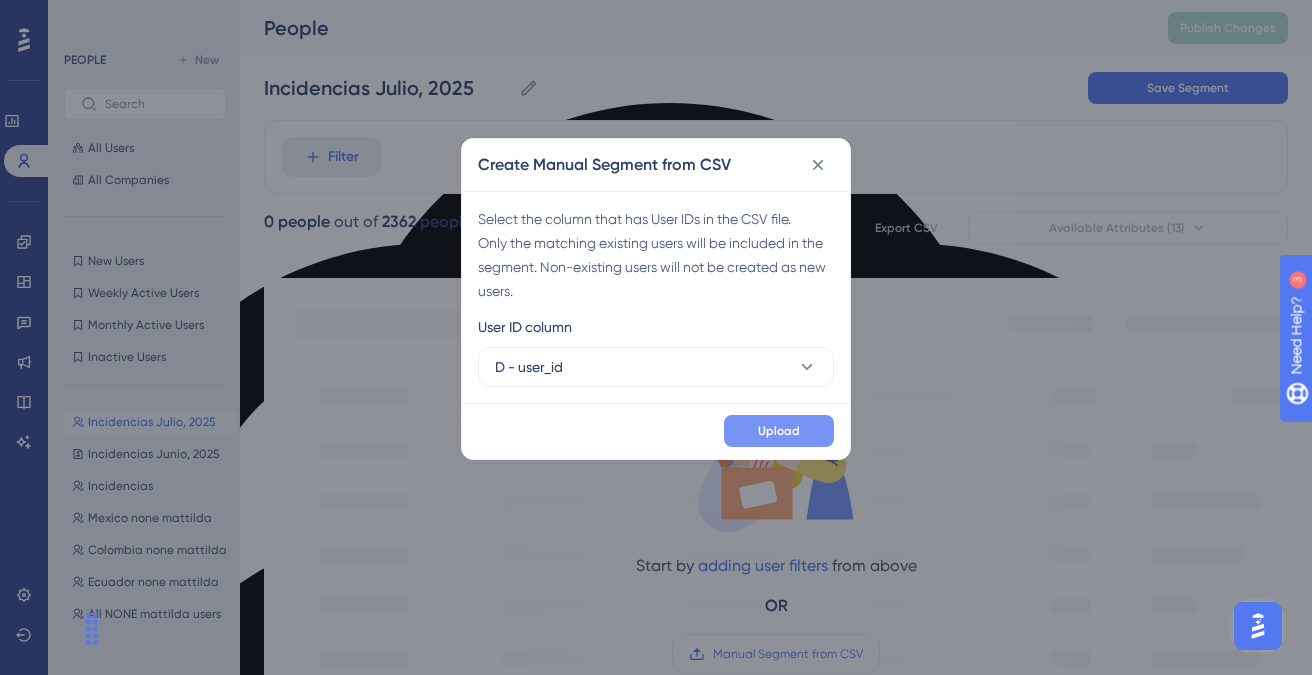 click on "Upload" at bounding box center [779, 431] 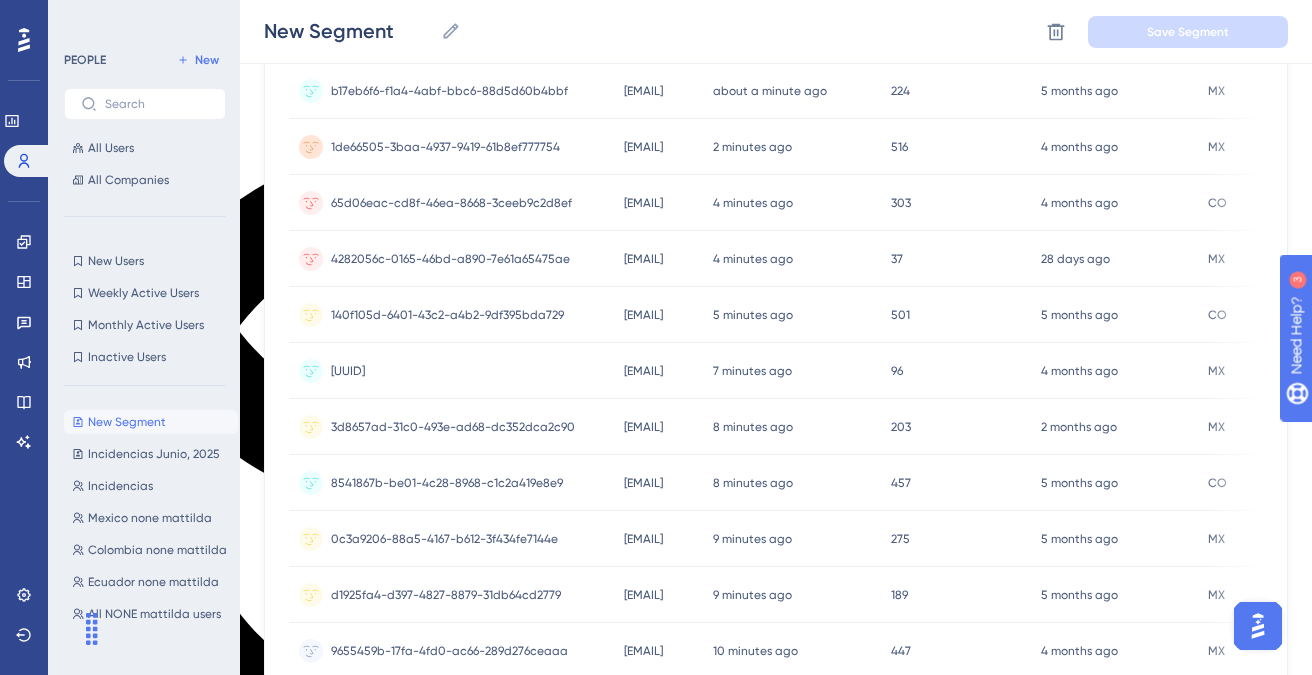 scroll, scrollTop: 940, scrollLeft: 0, axis: vertical 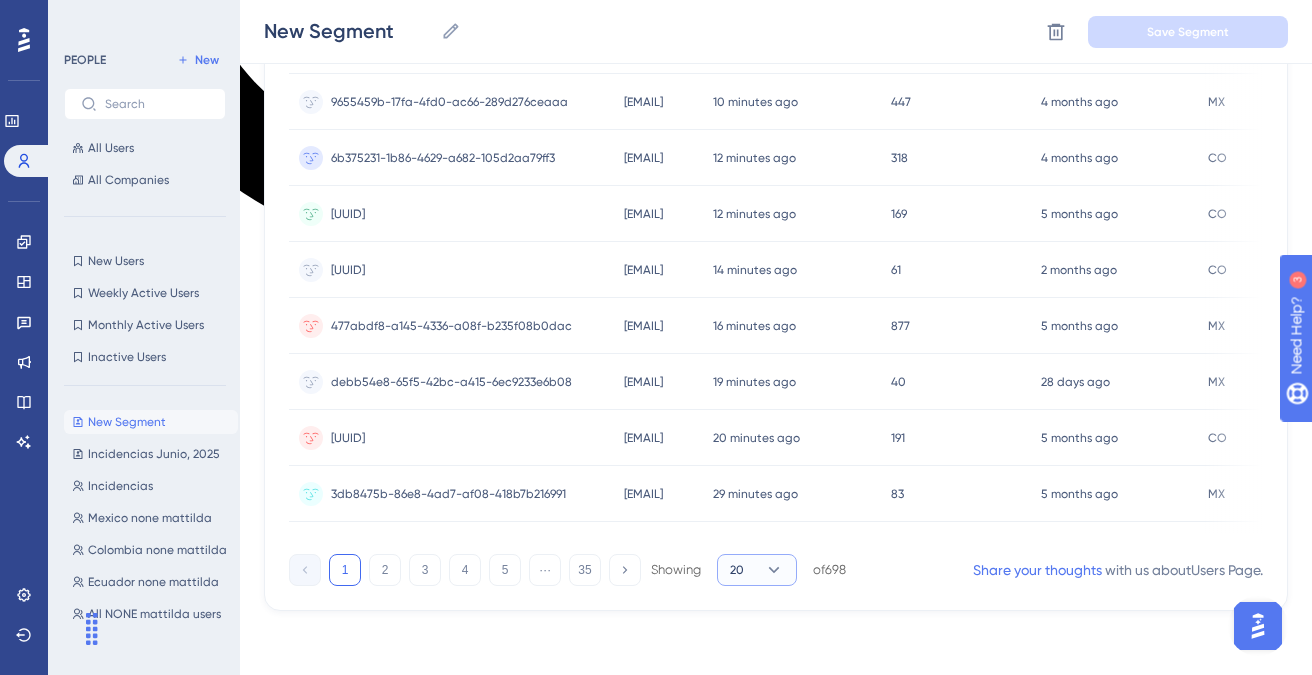 click 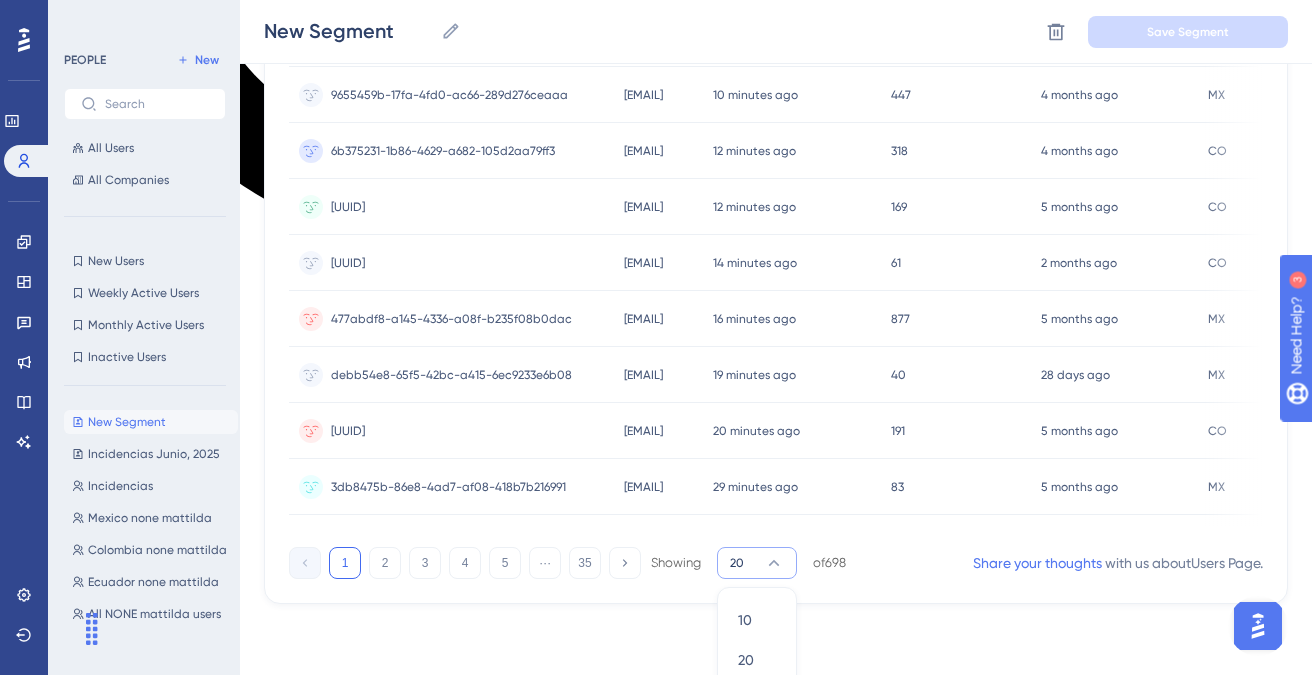 scroll, scrollTop: 1045, scrollLeft: 0, axis: vertical 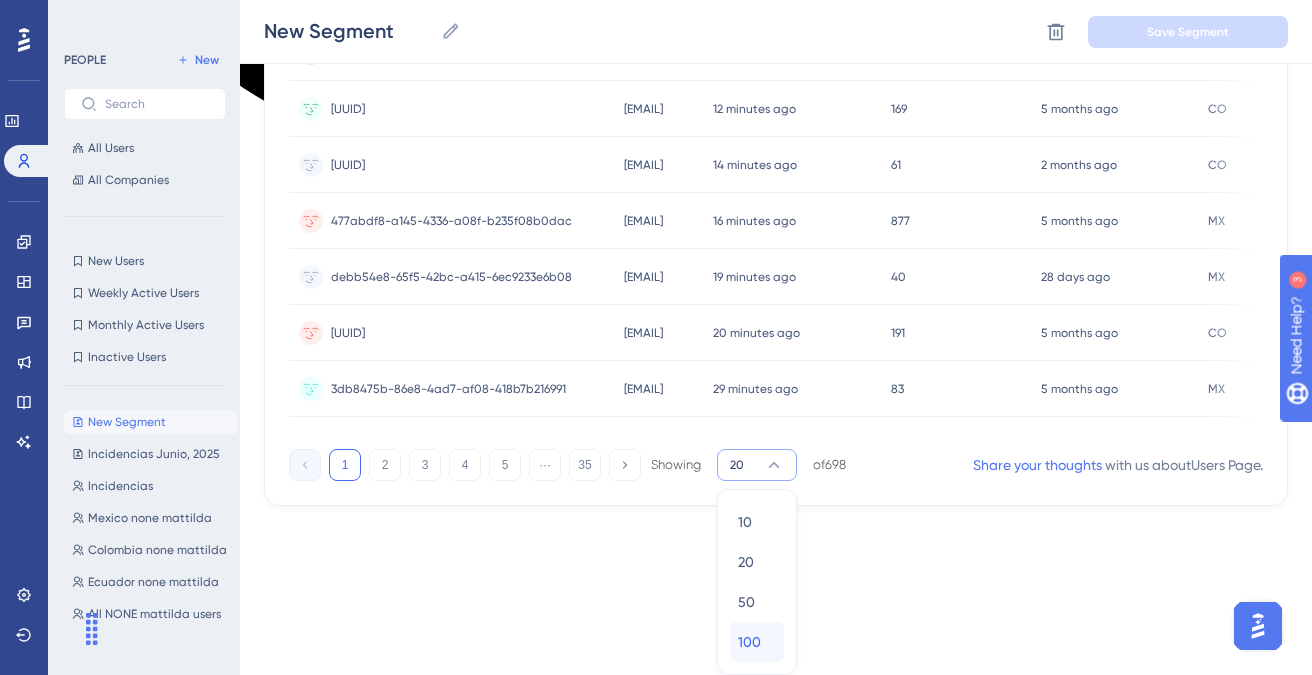 click on "100 100" at bounding box center (757, 642) 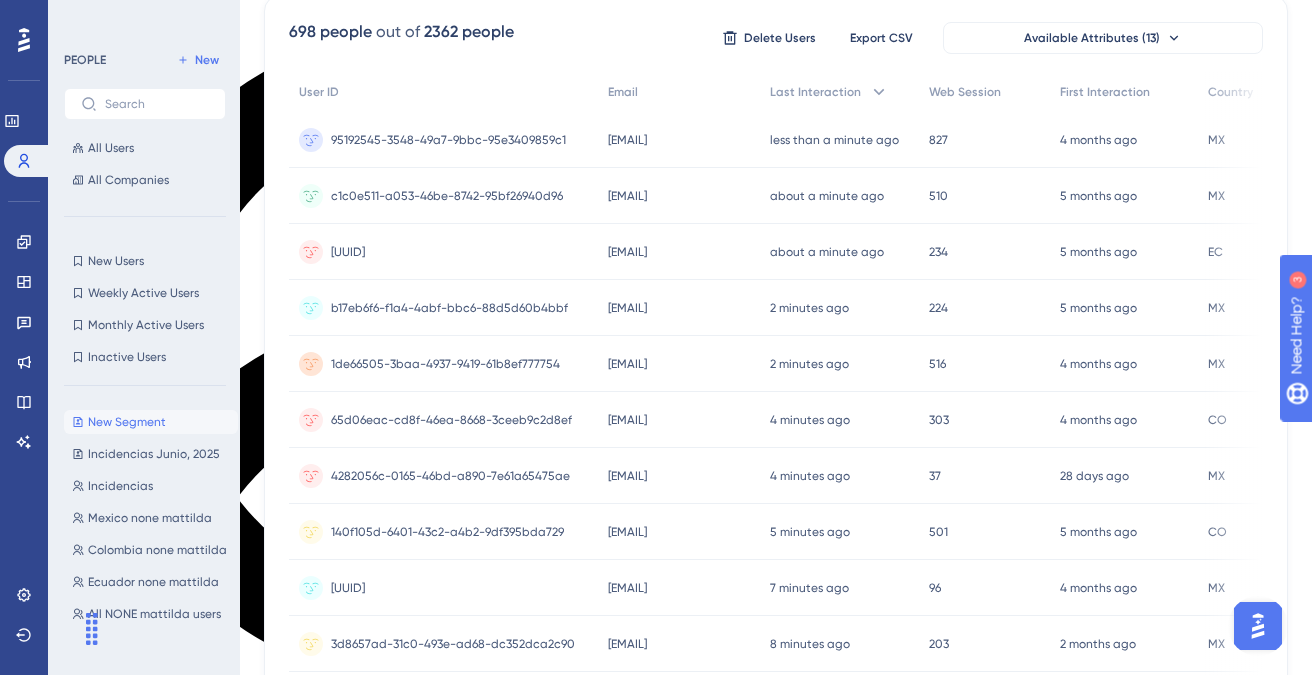 scroll, scrollTop: 0, scrollLeft: 0, axis: both 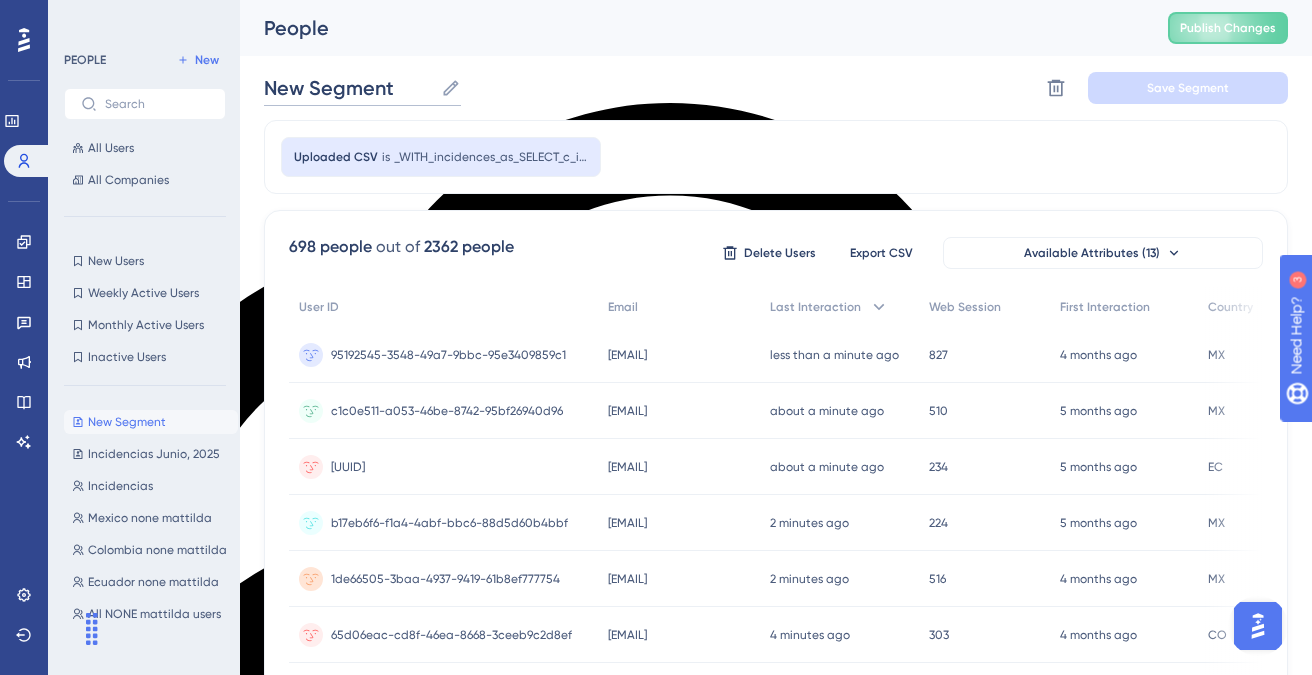 click on "New Segment" at bounding box center [348, 88] 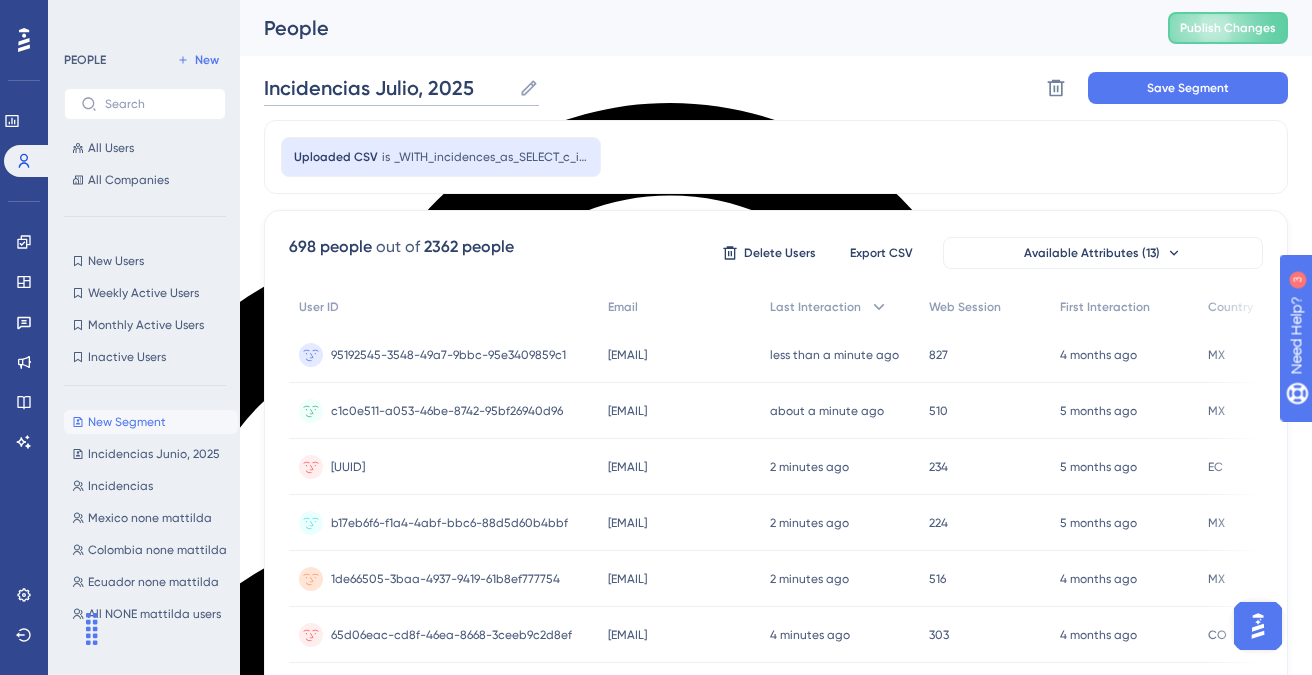 type on "Incidencias Julio, 2025" 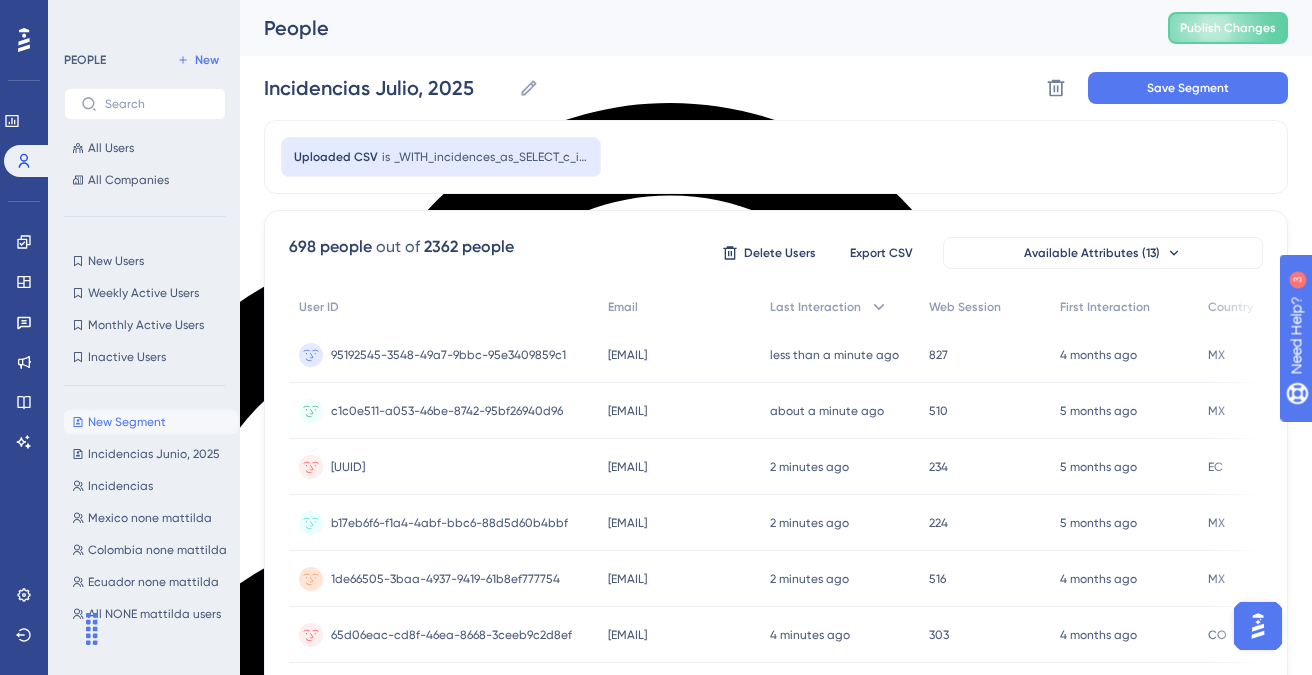 click on "Incidencias Julio, [YEAR] Incidencias Julio, [YEAR] Delete Segment Save Segment" at bounding box center (776, 88) 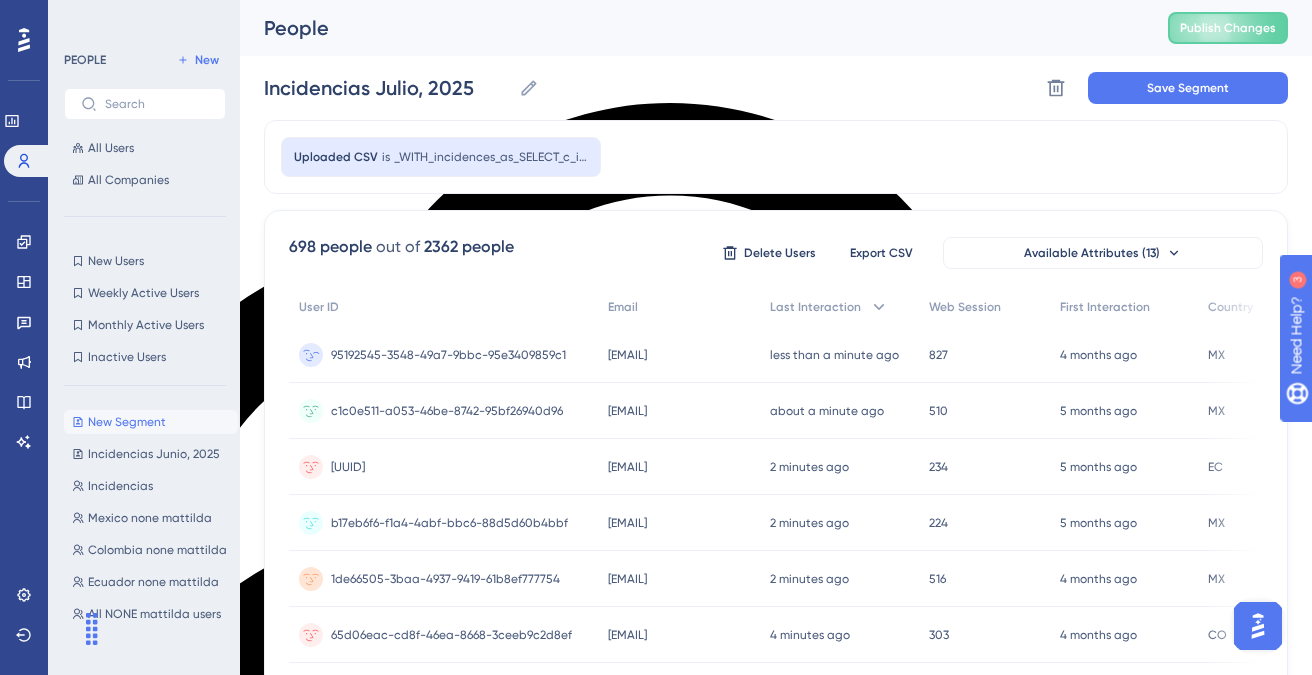click on "People" at bounding box center (691, 28) 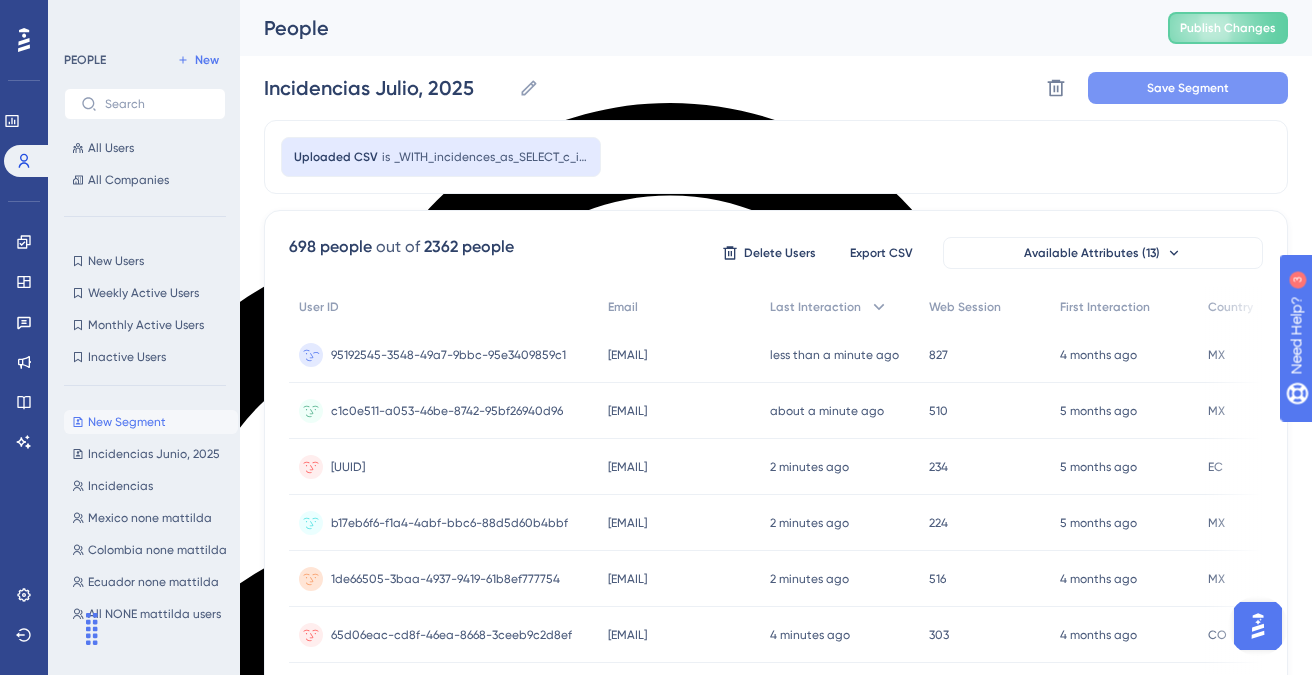 click on "Save Segment" at bounding box center [1188, 88] 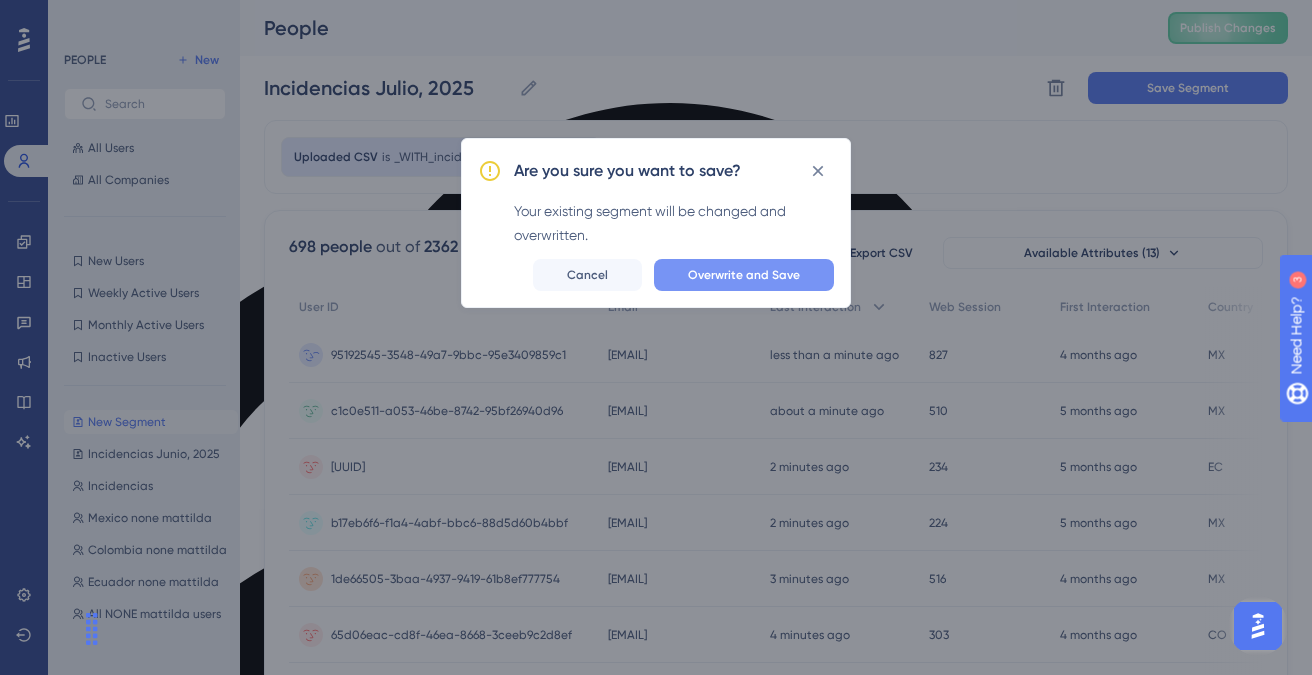 click on "Overwrite and Save" at bounding box center (744, 275) 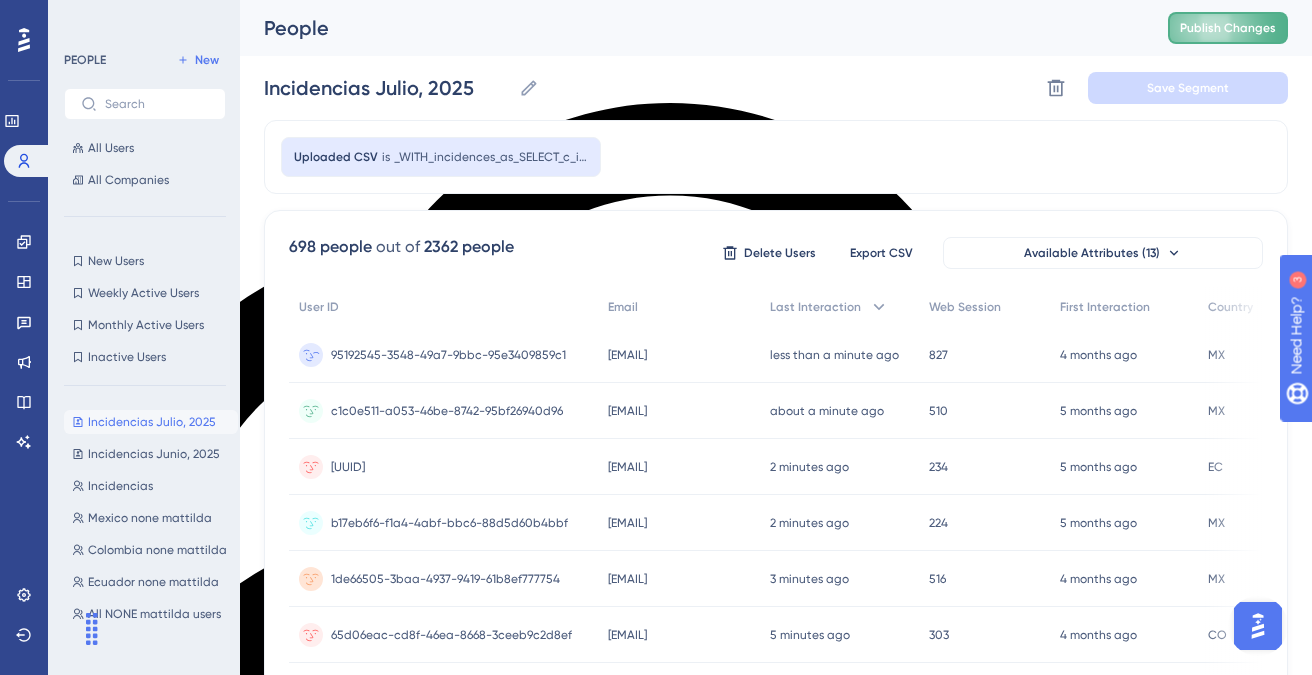 click on "Publish Changes" at bounding box center [1228, 28] 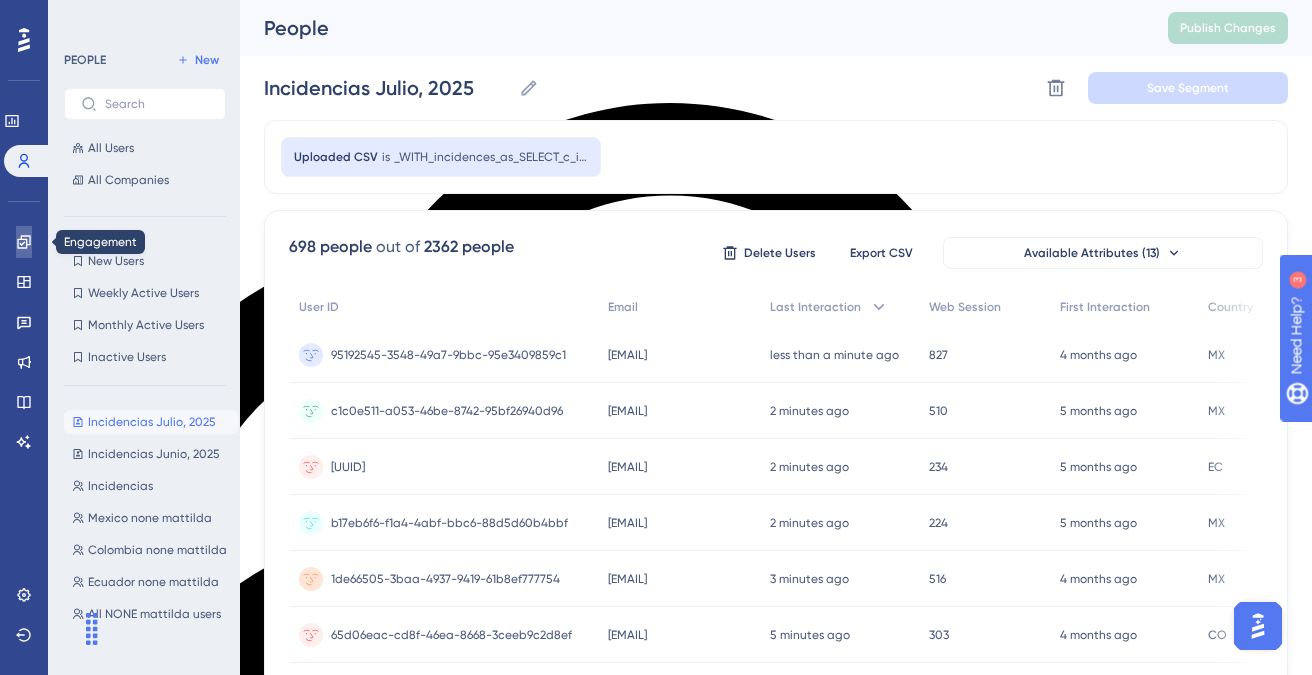 click 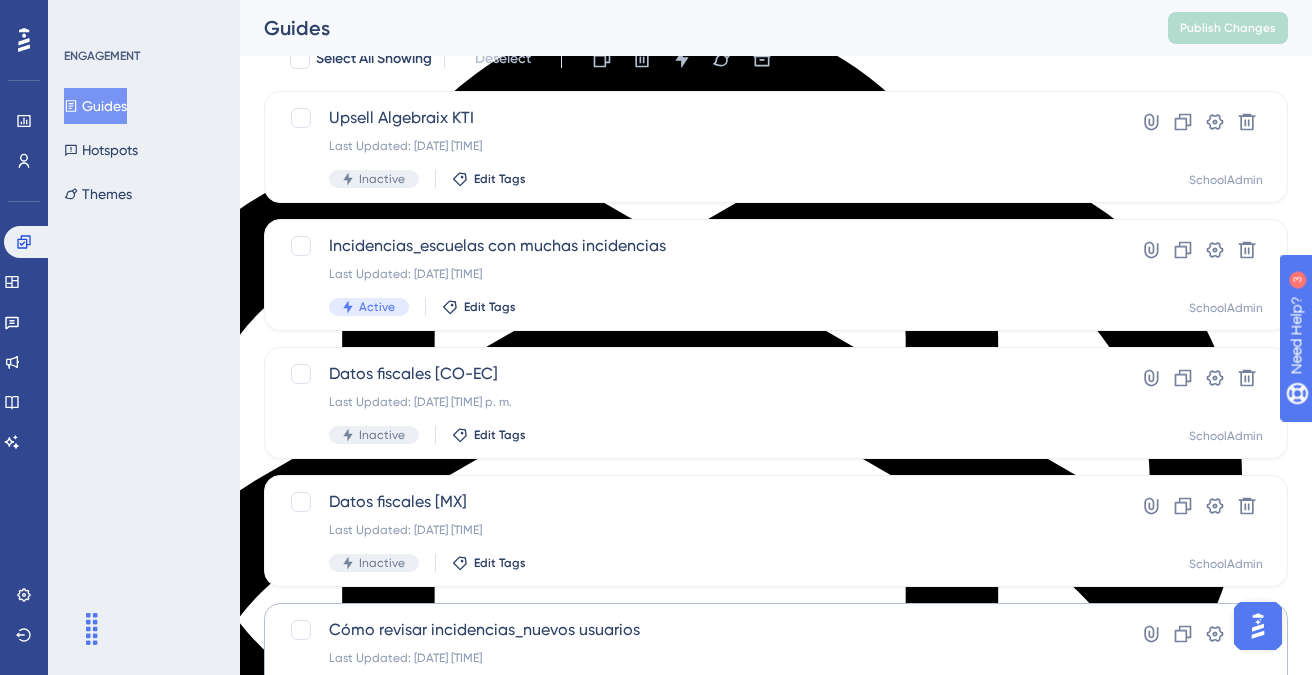 scroll, scrollTop: 68, scrollLeft: 0, axis: vertical 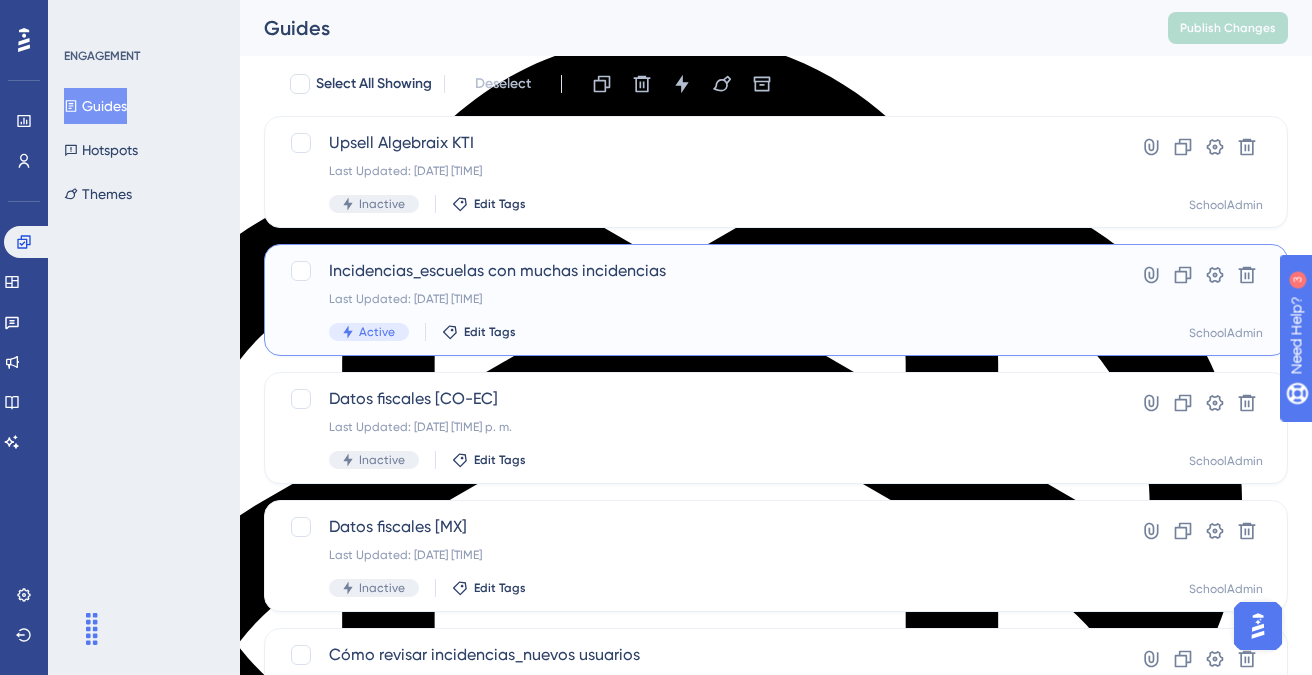 click on "Incidencias_escuelas con muchas incidencias Last Updated: [DATE] [TIME] a. m. Active Edit Tags" at bounding box center [696, 300] 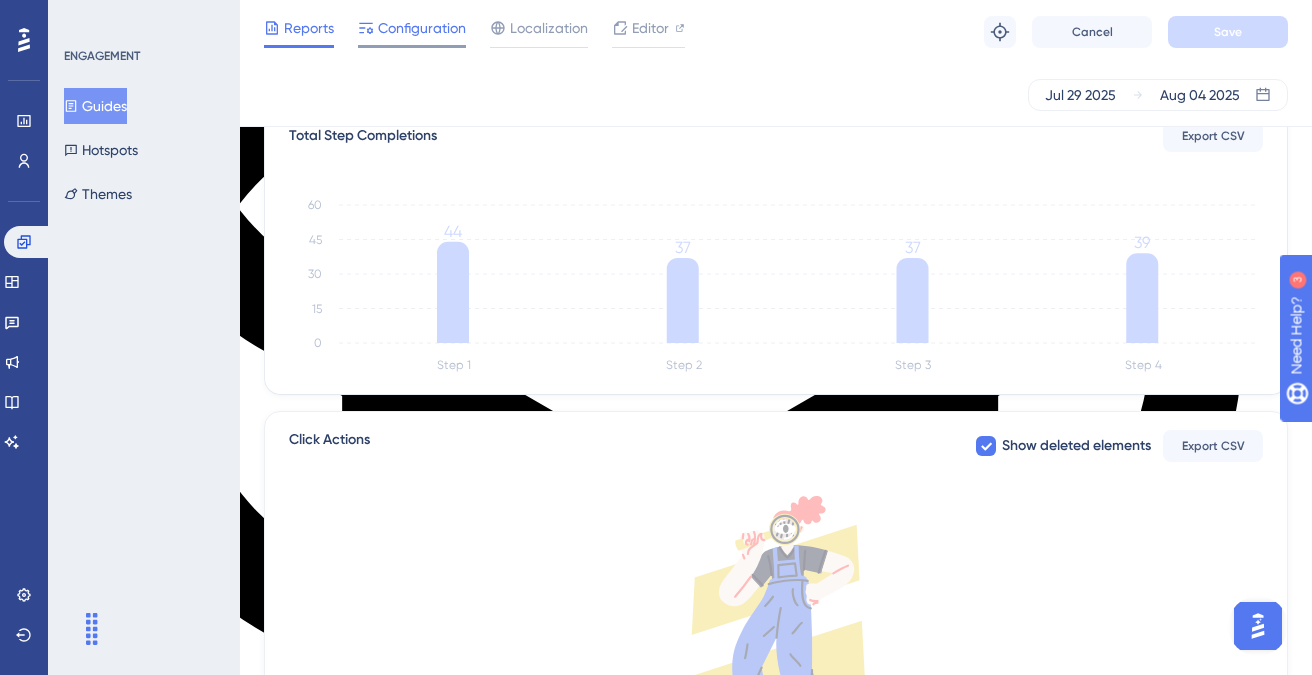 scroll, scrollTop: 0, scrollLeft: 0, axis: both 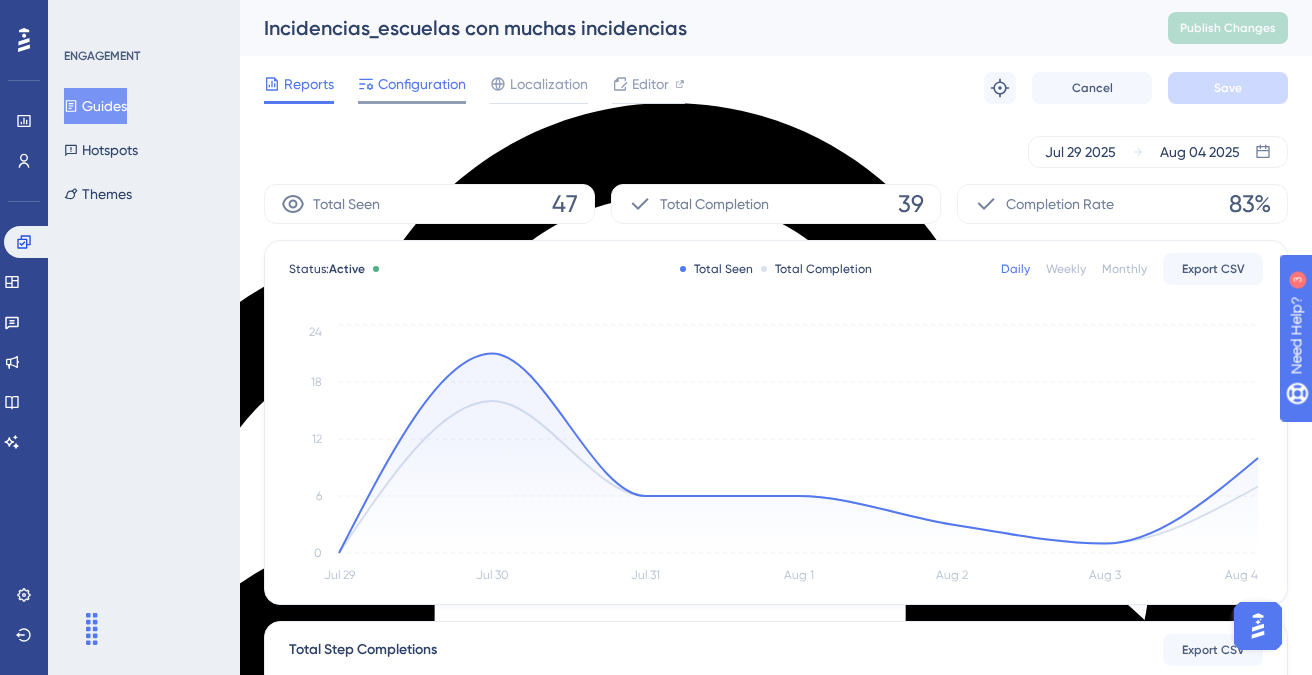 click on "Configuration" at bounding box center [422, 84] 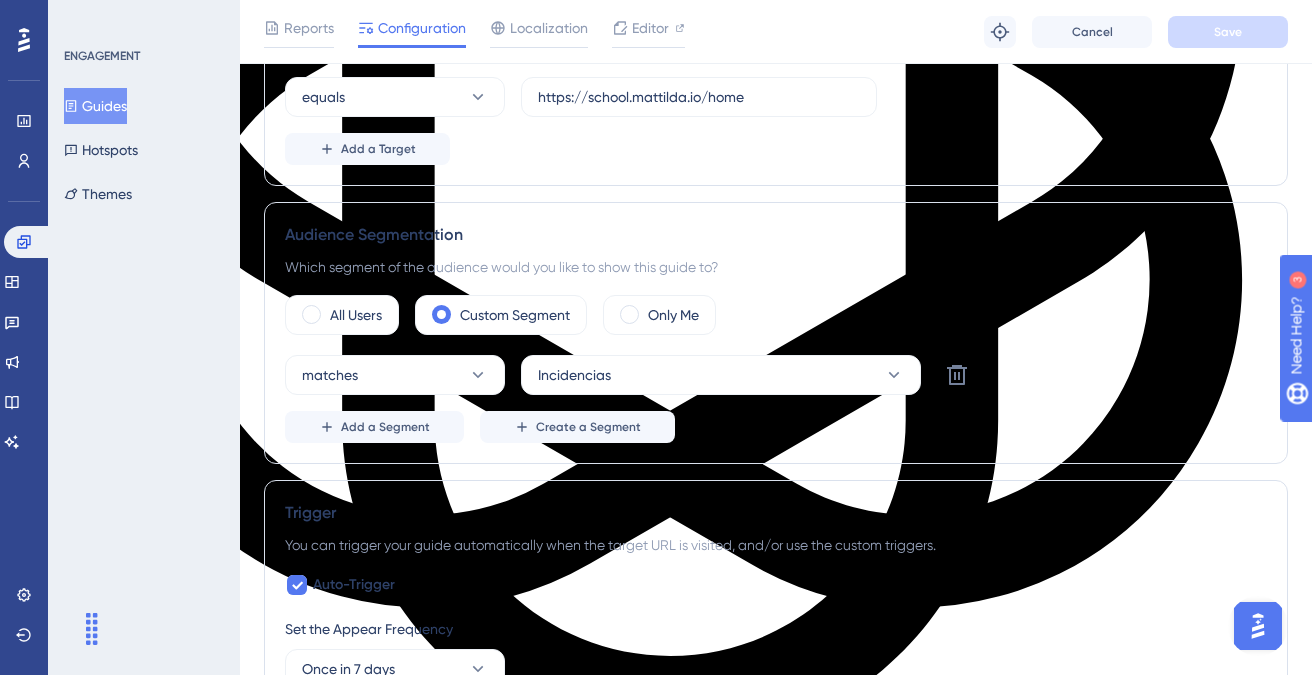 scroll, scrollTop: 669, scrollLeft: 0, axis: vertical 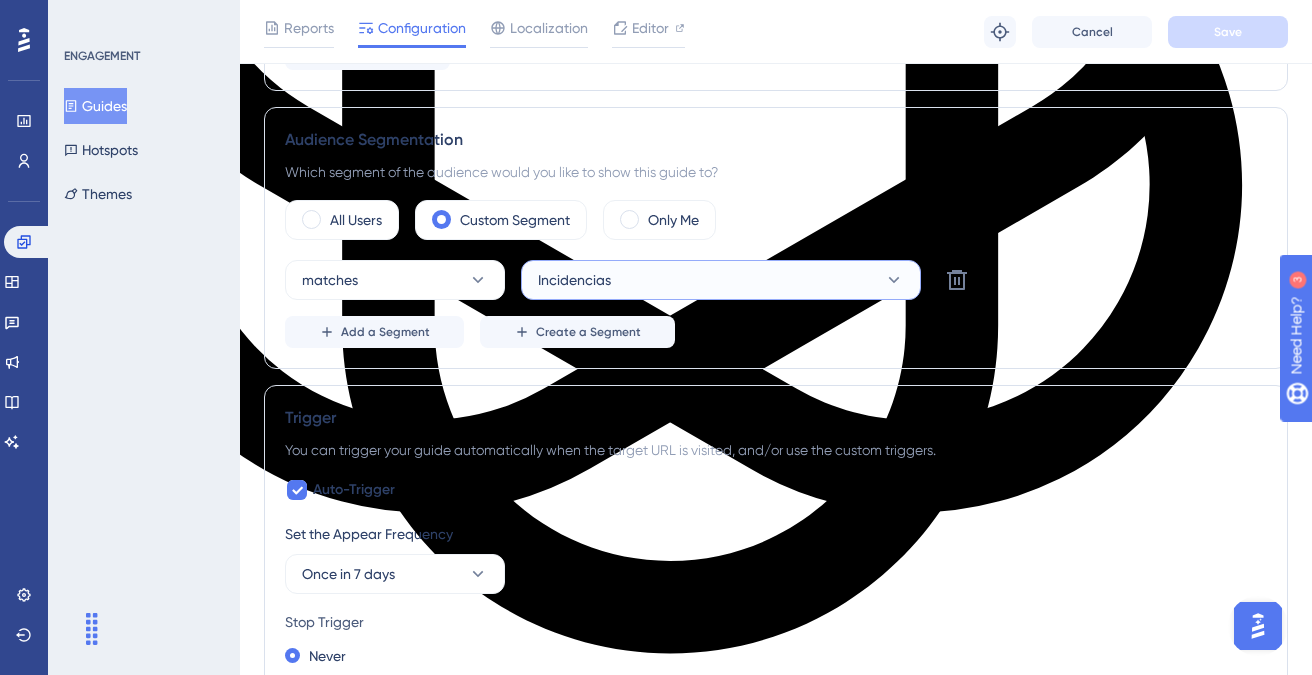 click on "Incidencias" at bounding box center (721, 280) 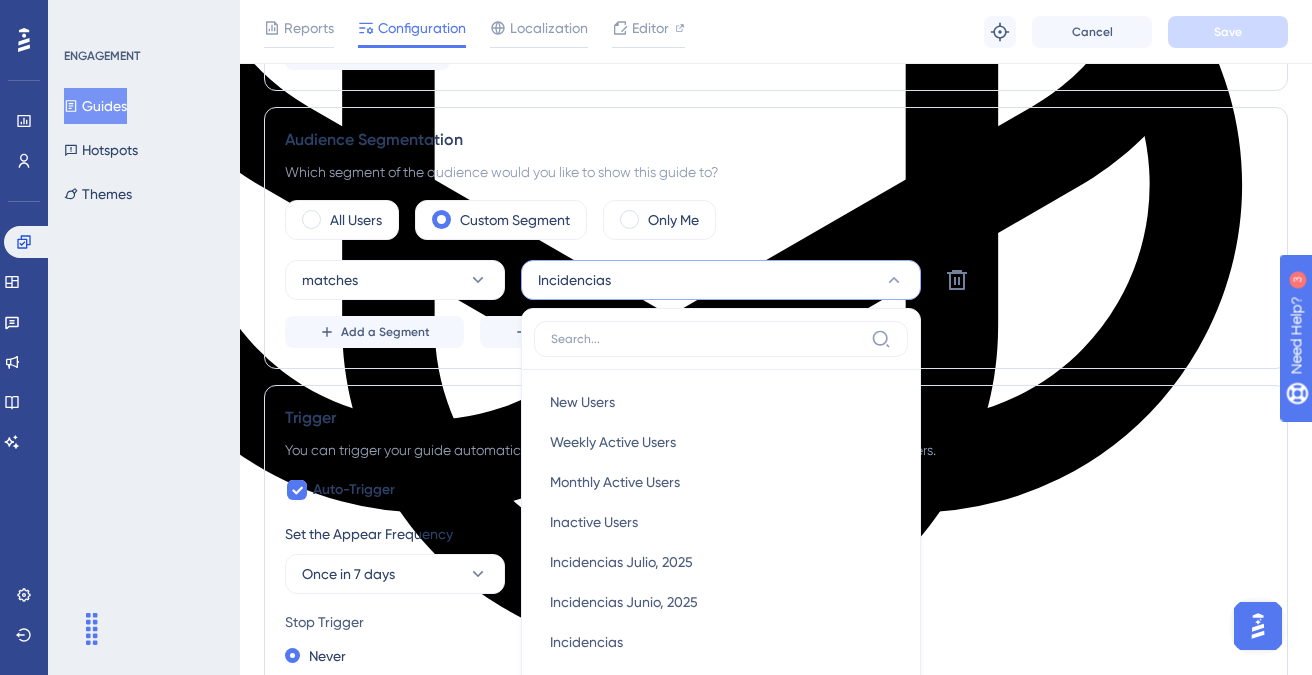 scroll, scrollTop: 839, scrollLeft: 0, axis: vertical 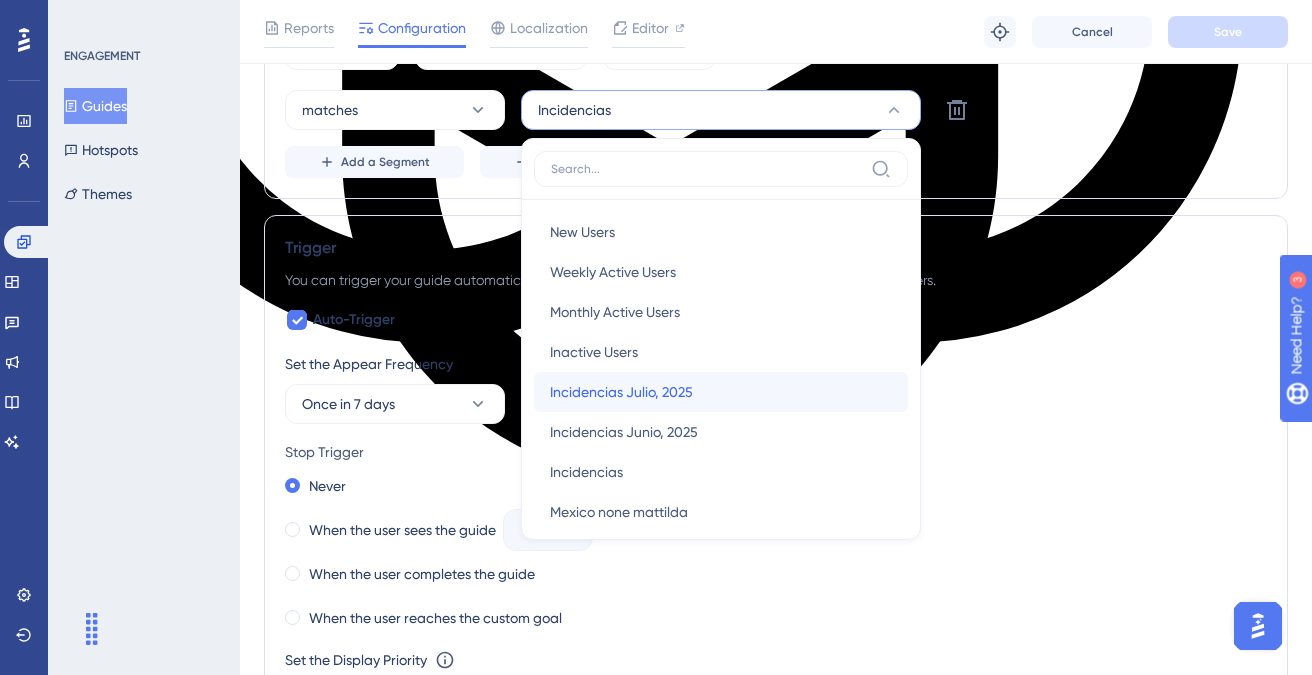 click on "Incidencias Julio, 2025 Incidencias Julio, 2025" at bounding box center (721, 392) 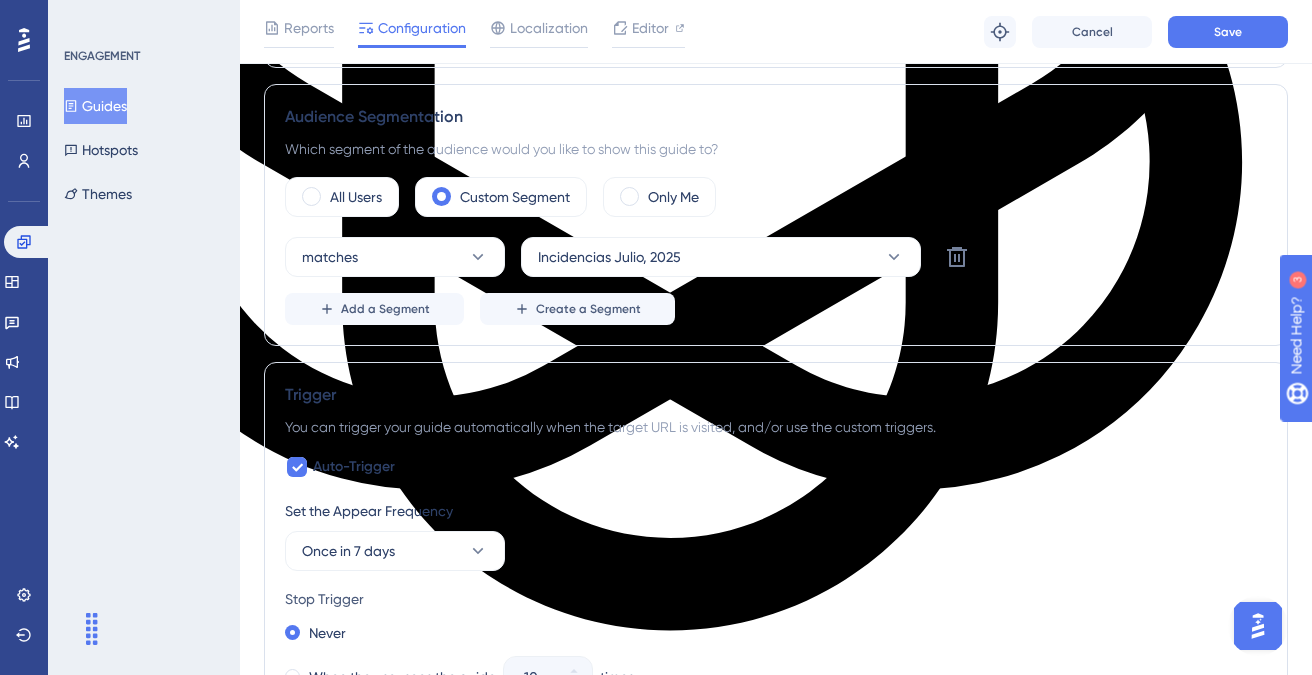 scroll, scrollTop: 636, scrollLeft: 0, axis: vertical 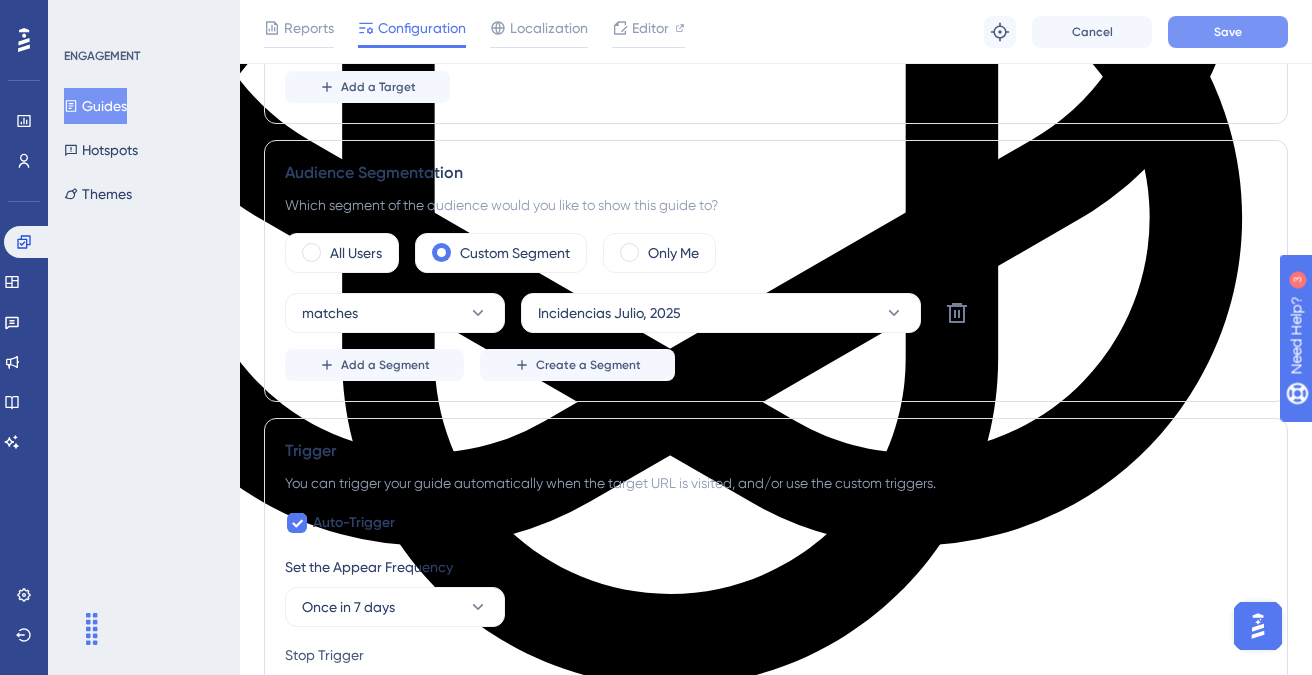 click on "Save" at bounding box center (1228, 32) 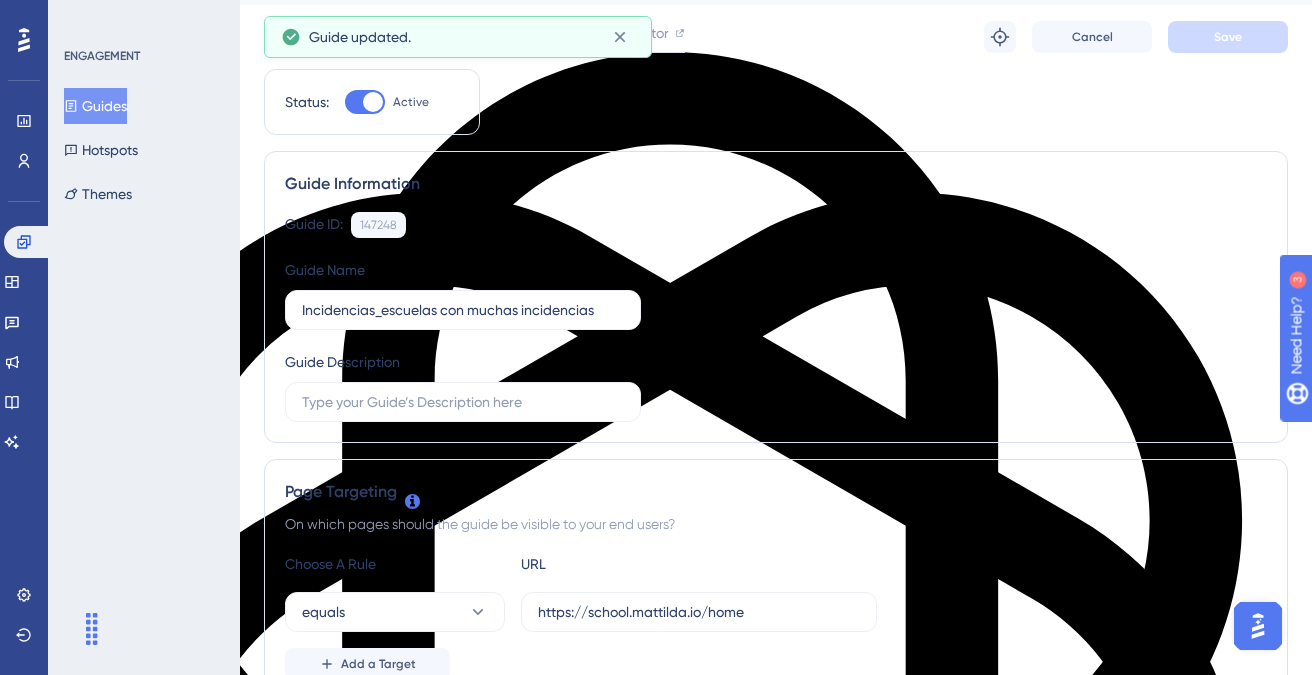scroll, scrollTop: 0, scrollLeft: 0, axis: both 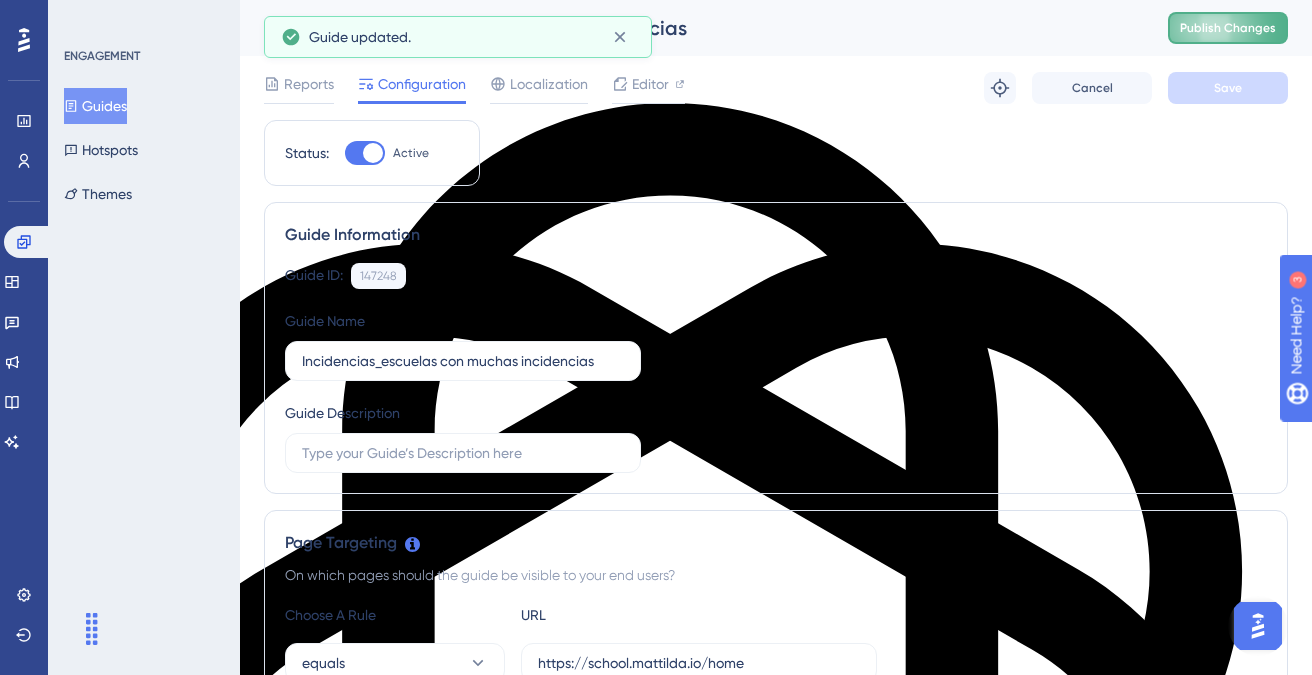 click on "Publish Changes" at bounding box center (1228, 28) 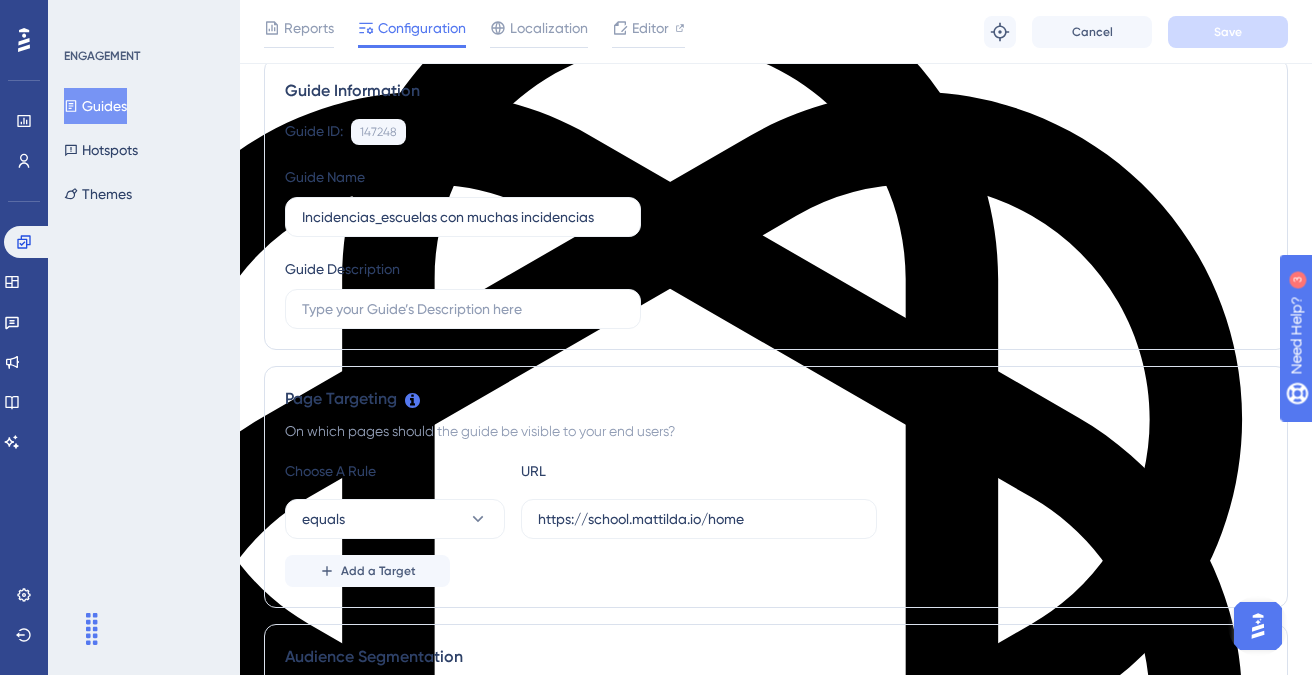 scroll, scrollTop: 0, scrollLeft: 0, axis: both 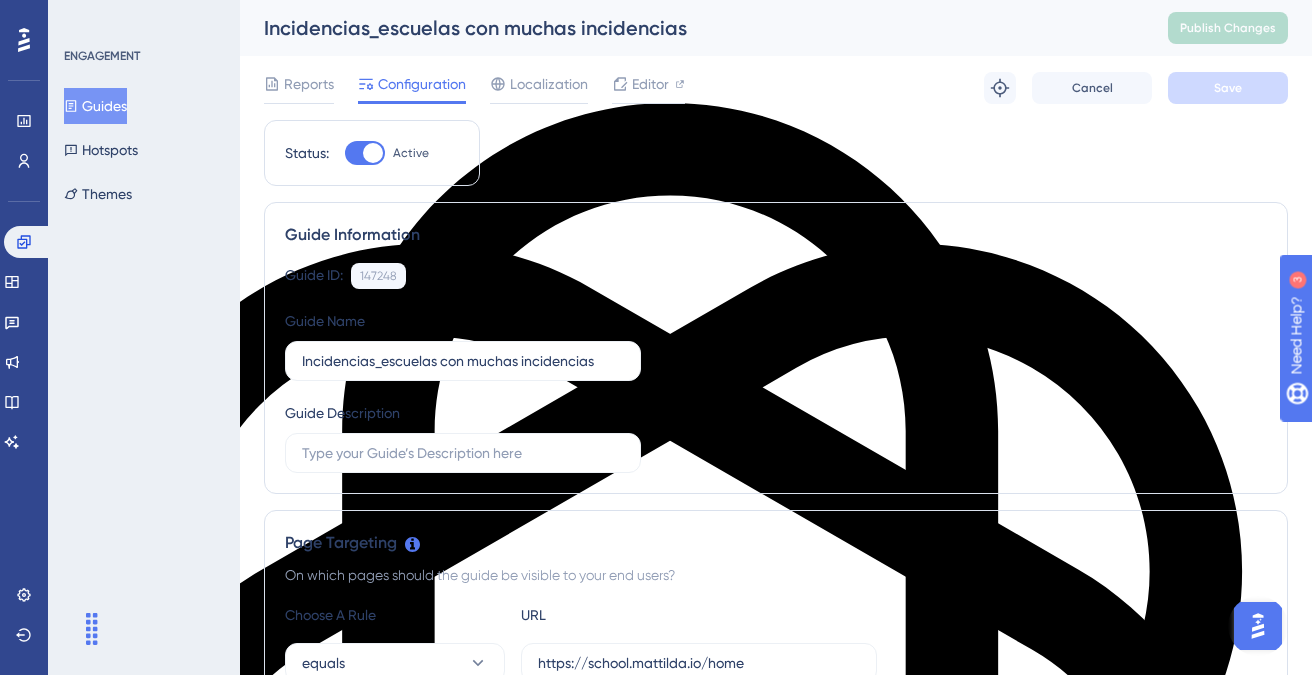 click on "Guides" at bounding box center (95, 106) 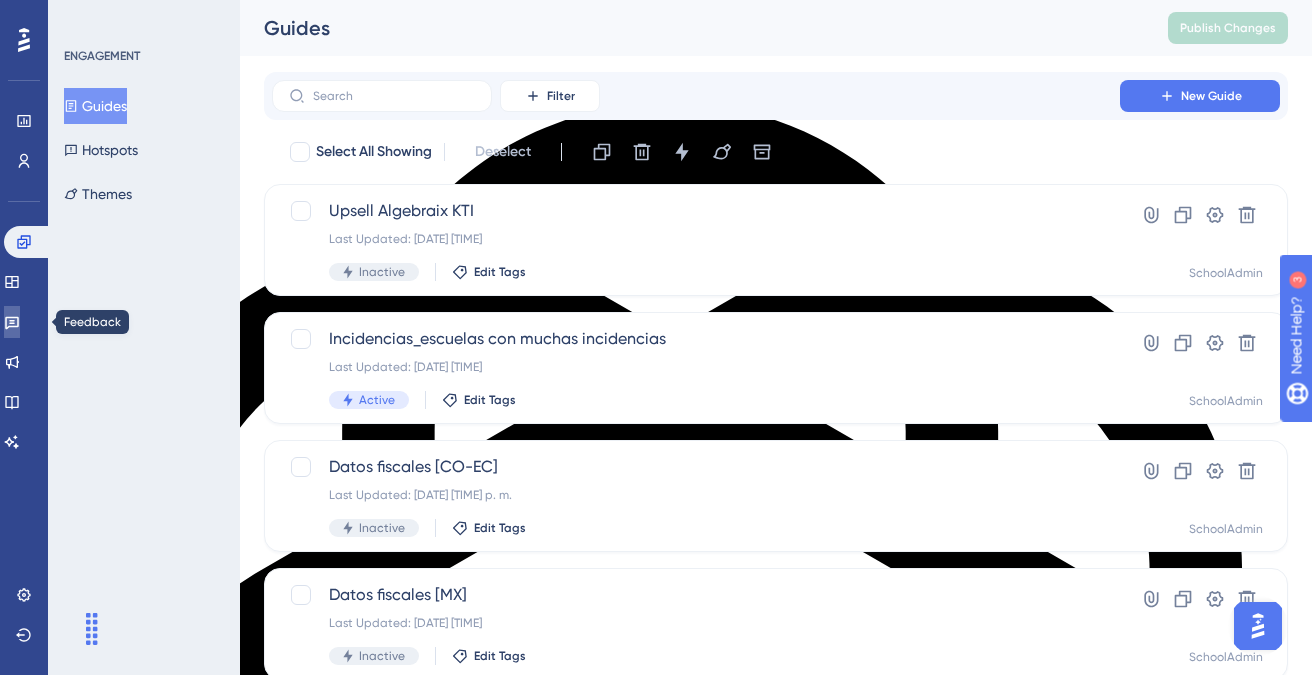 click 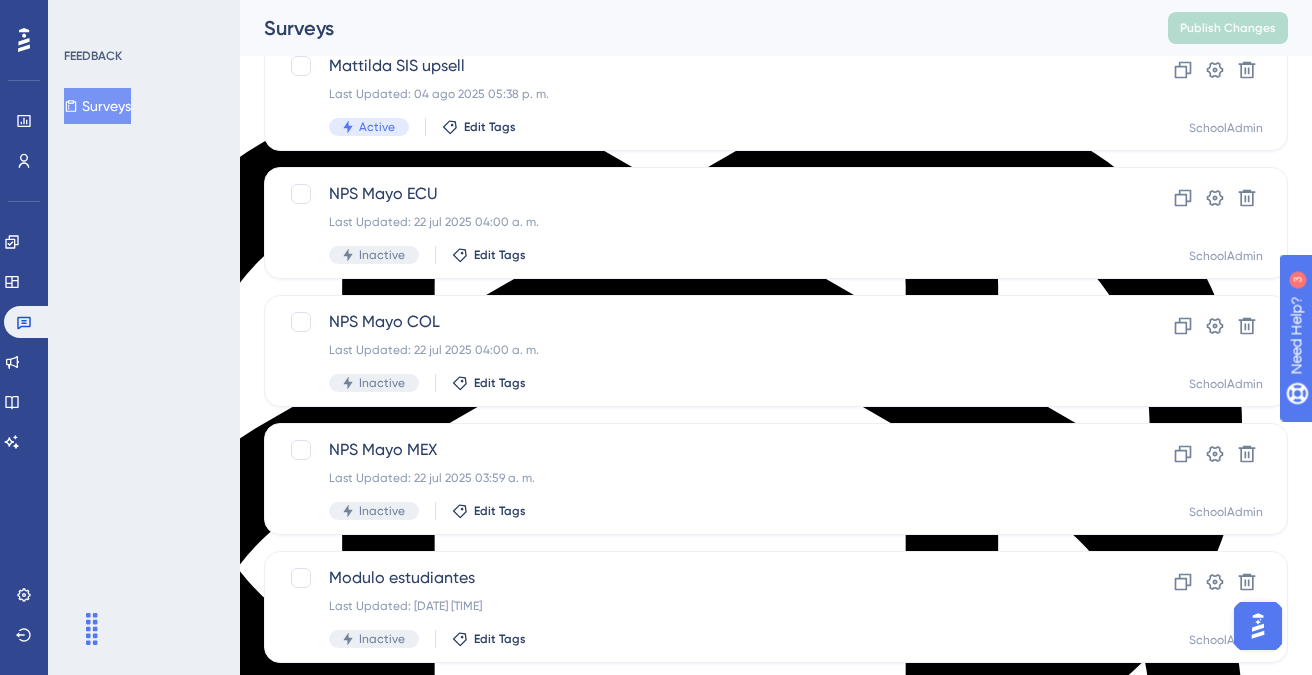 scroll, scrollTop: 0, scrollLeft: 0, axis: both 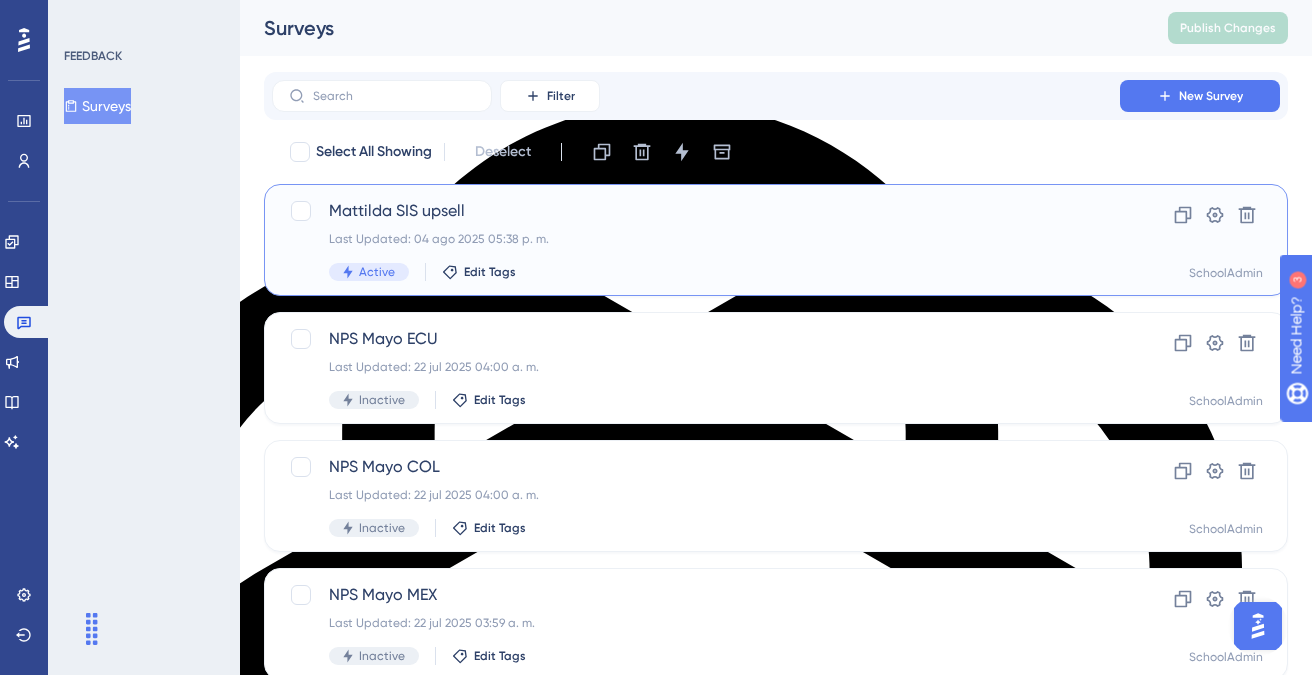click on "Last Updated: 04 ago 2025 05:38 p. m." at bounding box center (696, 239) 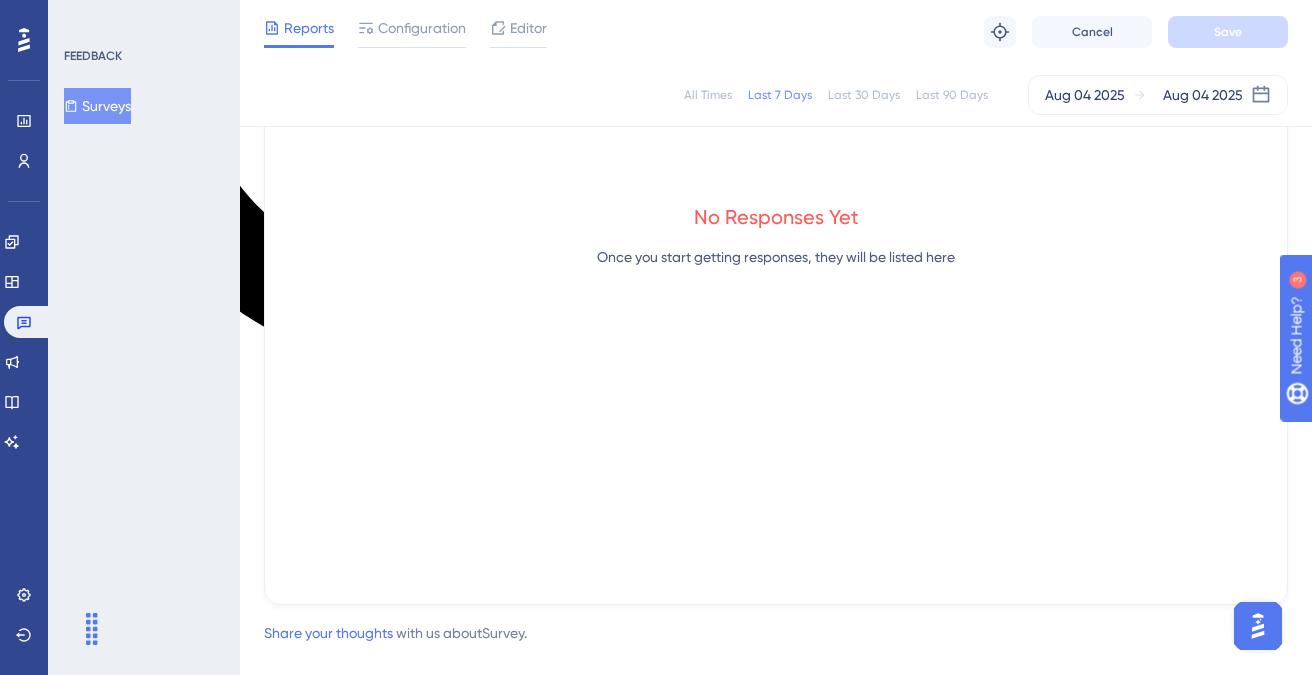 scroll, scrollTop: 0, scrollLeft: 0, axis: both 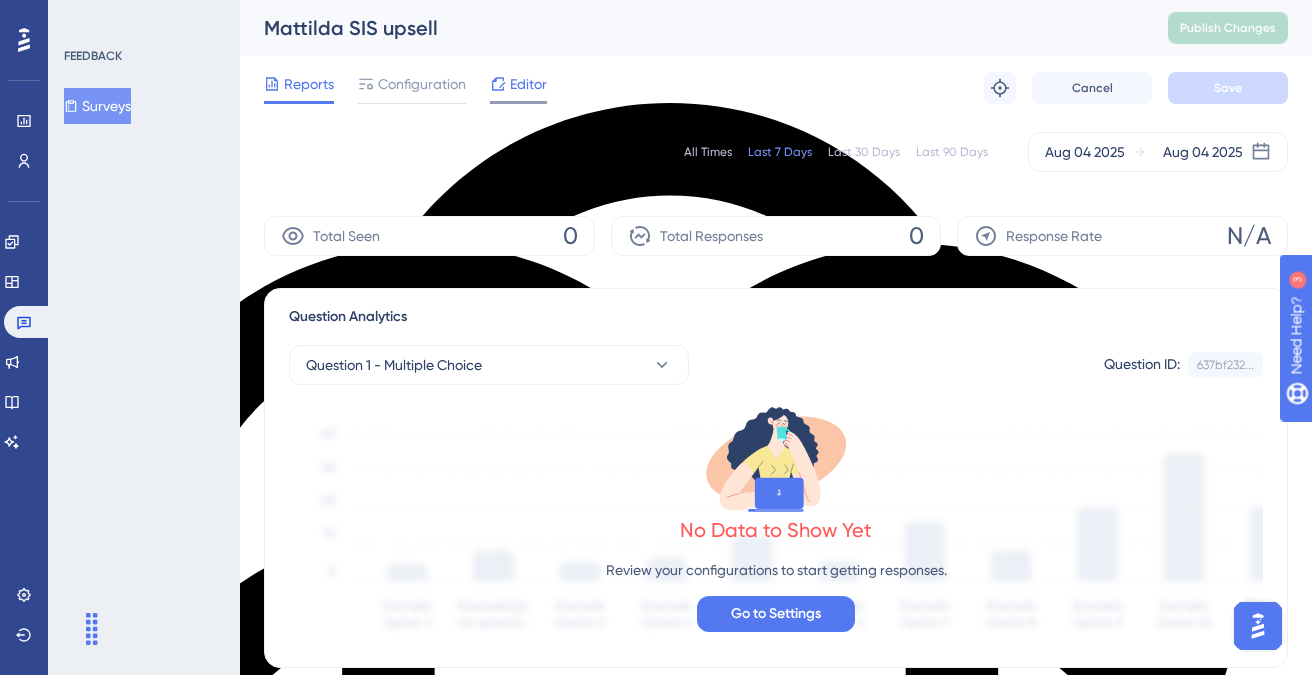 click on "Editor" at bounding box center (528, 84) 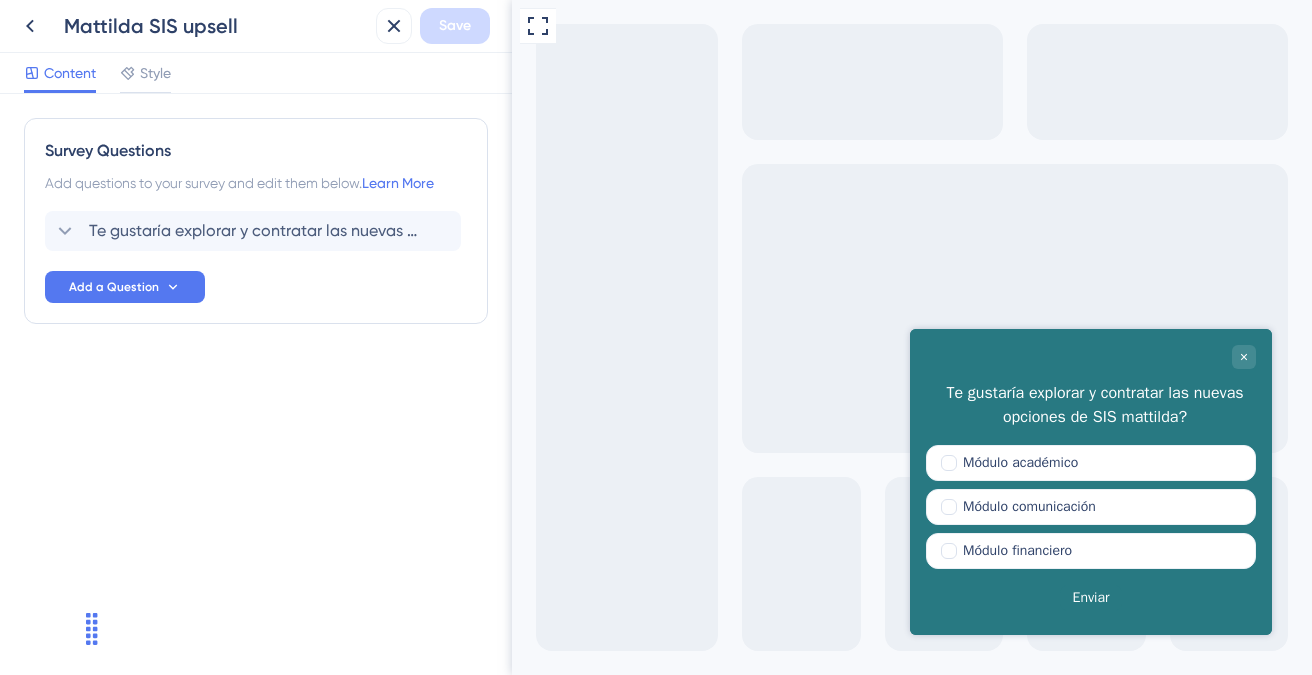 scroll, scrollTop: 0, scrollLeft: 0, axis: both 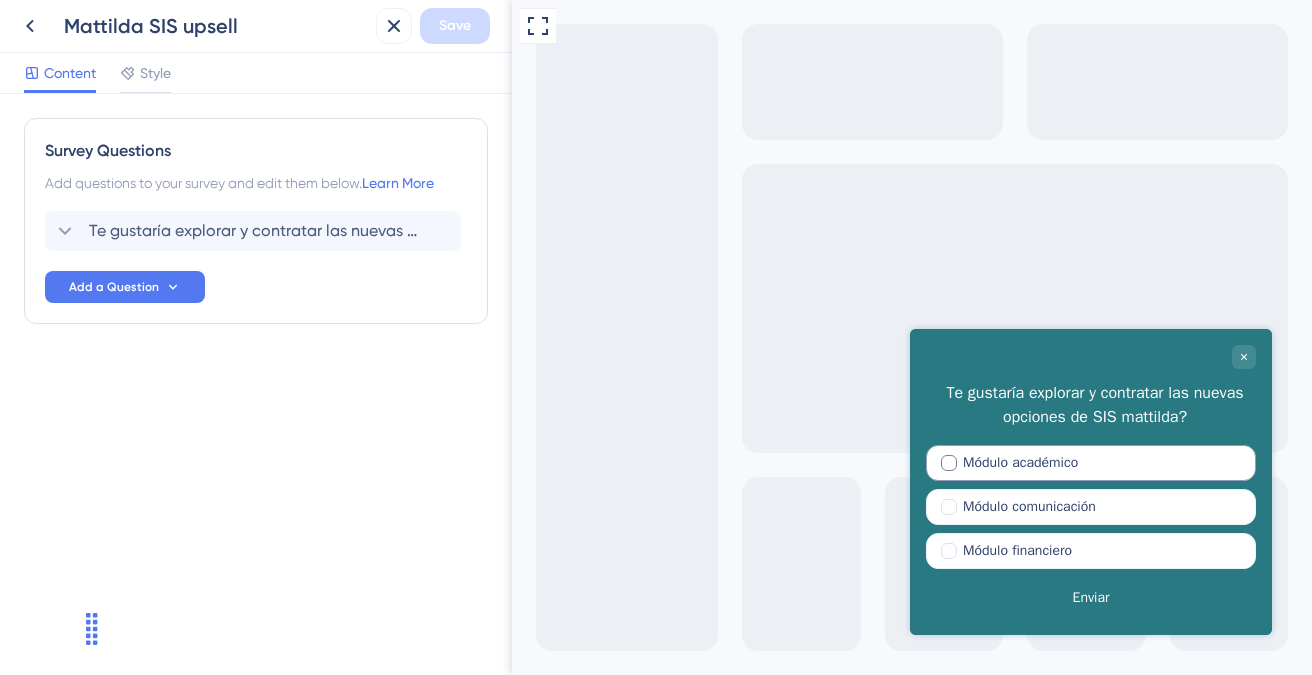click at bounding box center (949, 463) 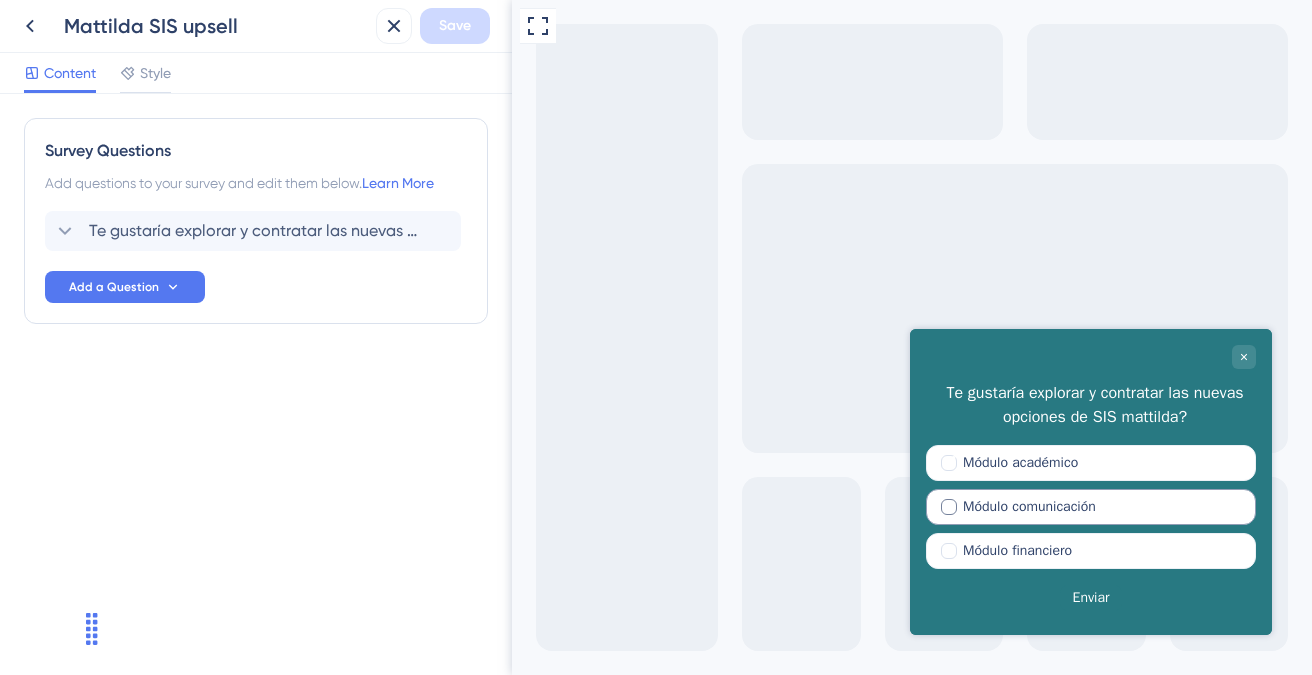 click at bounding box center (949, 507) 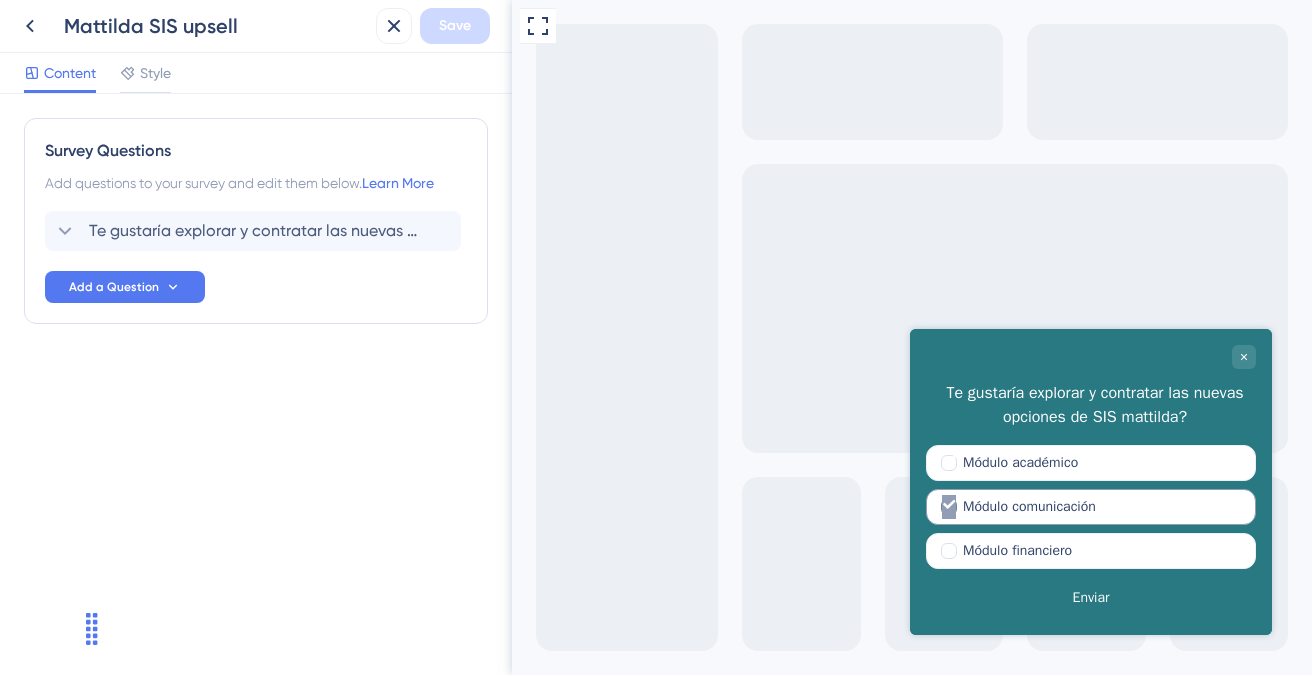 click 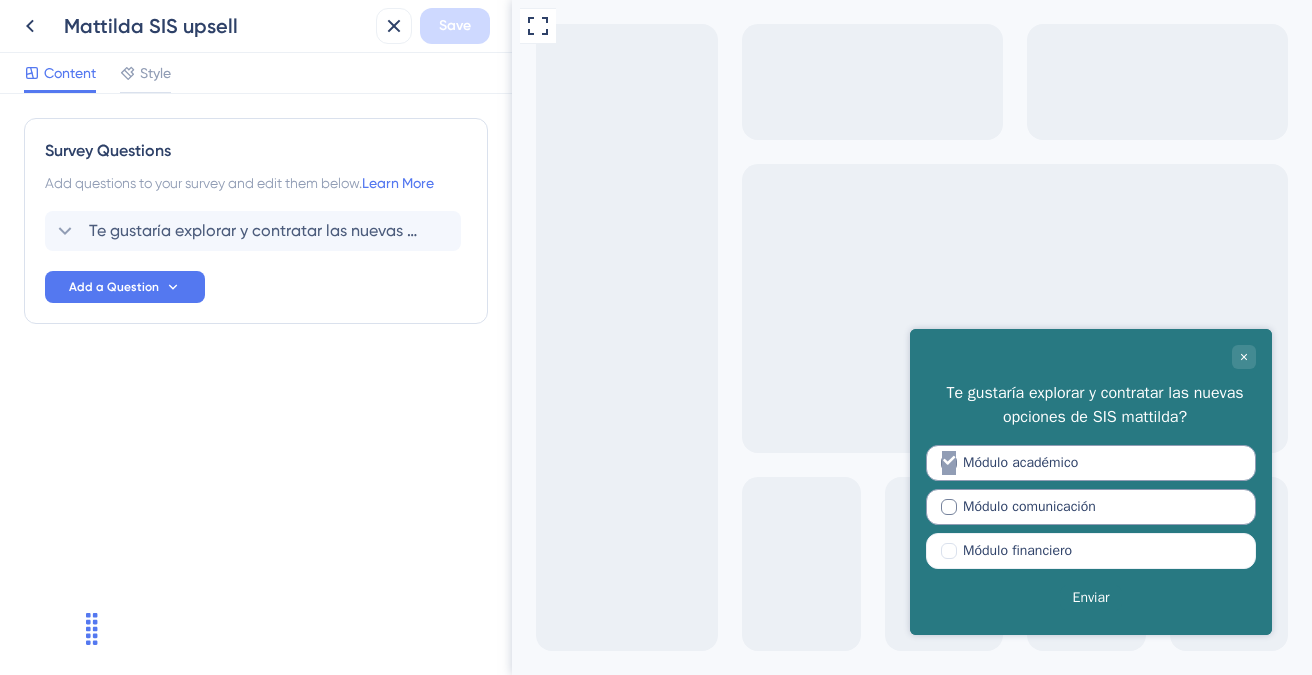 click 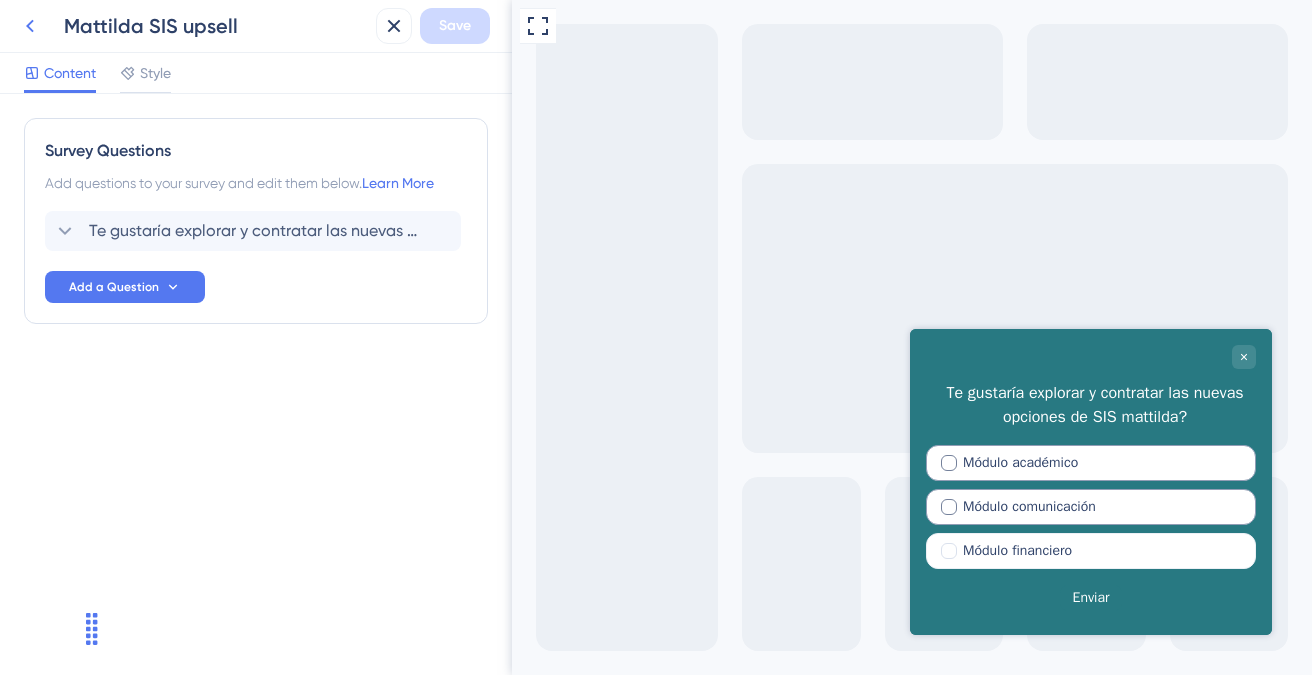 click 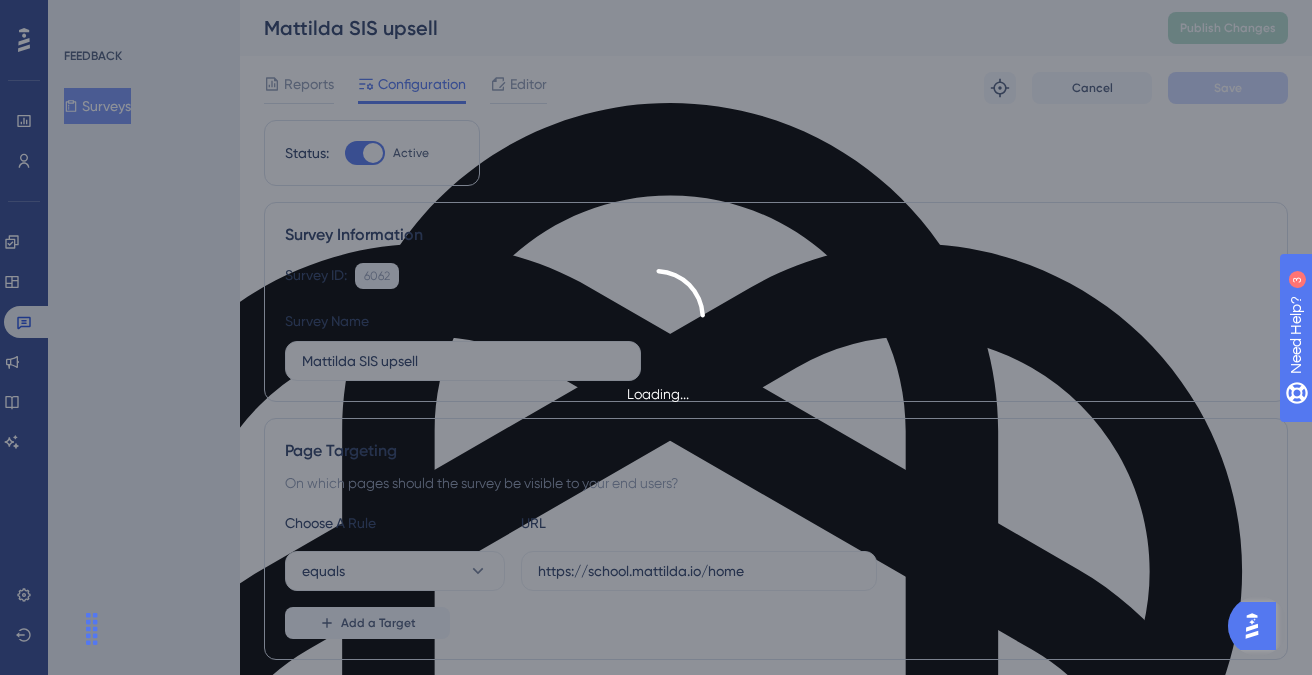 scroll, scrollTop: 0, scrollLeft: 0, axis: both 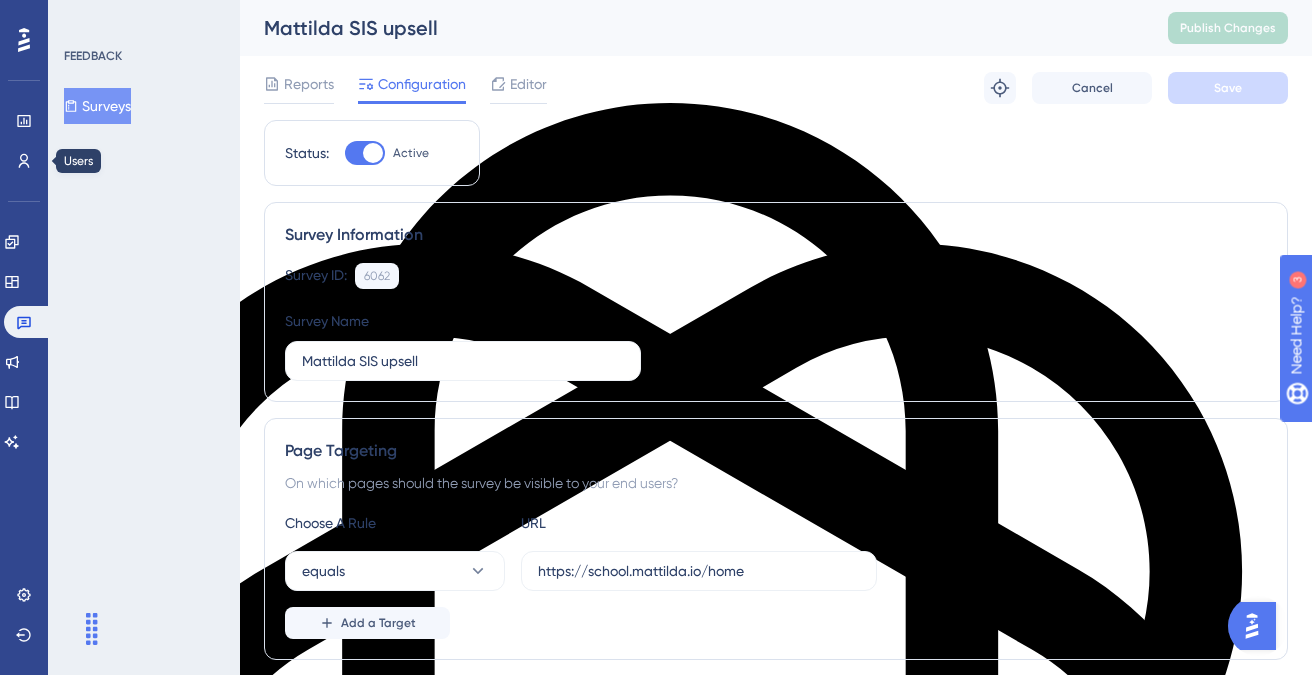 click on "Engagement Widgets Feedback Product Updates Knowledge Base AI Assistant" at bounding box center (24, 317) 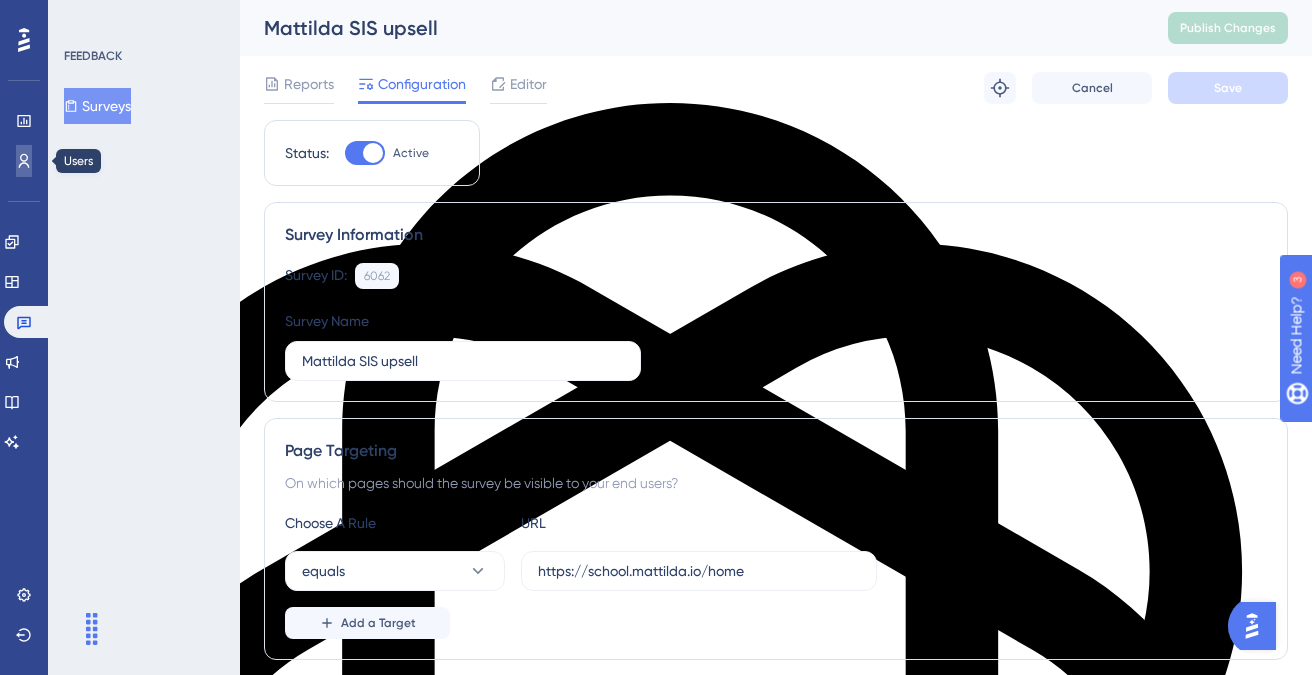 click 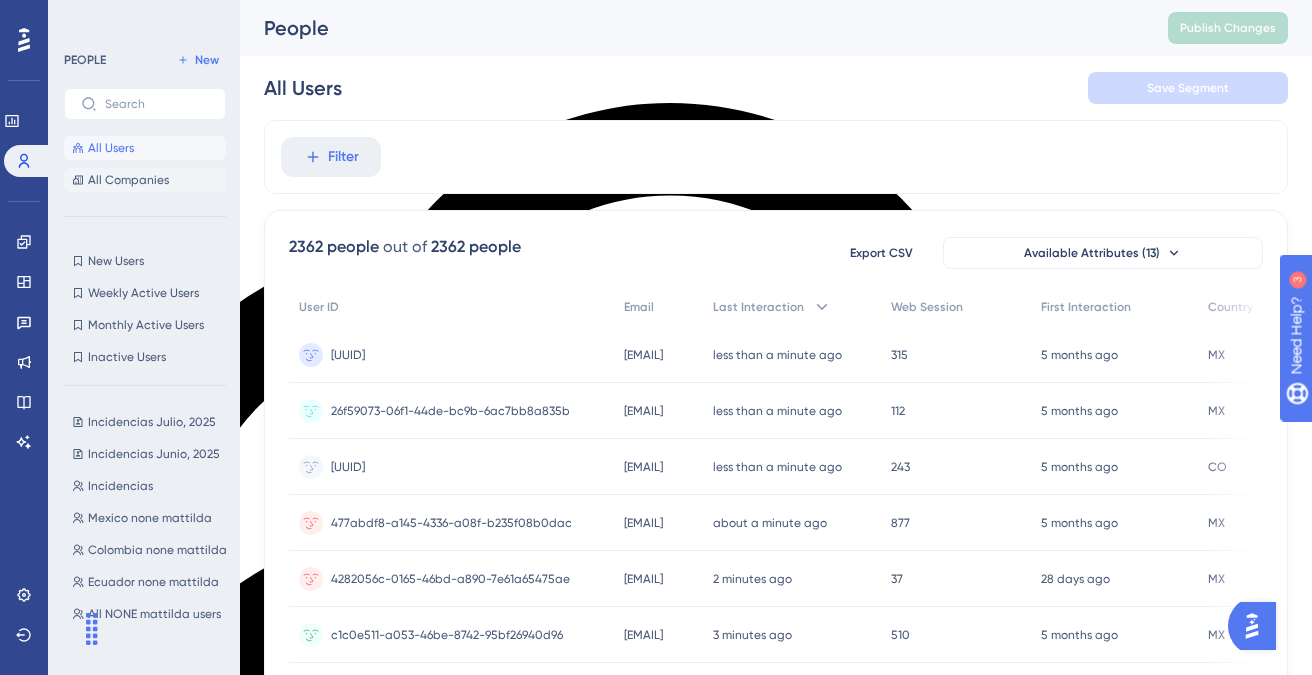 click on "All Companies" at bounding box center (128, 180) 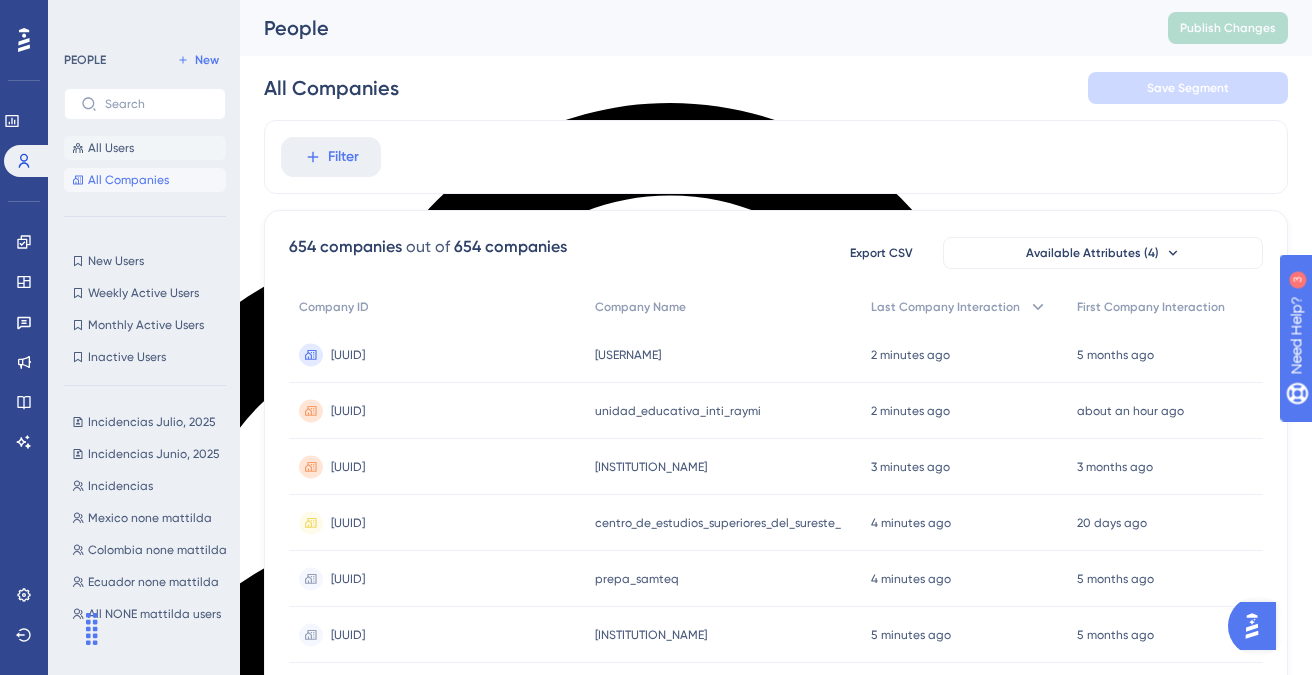 click on "All Users" at bounding box center [145, 148] 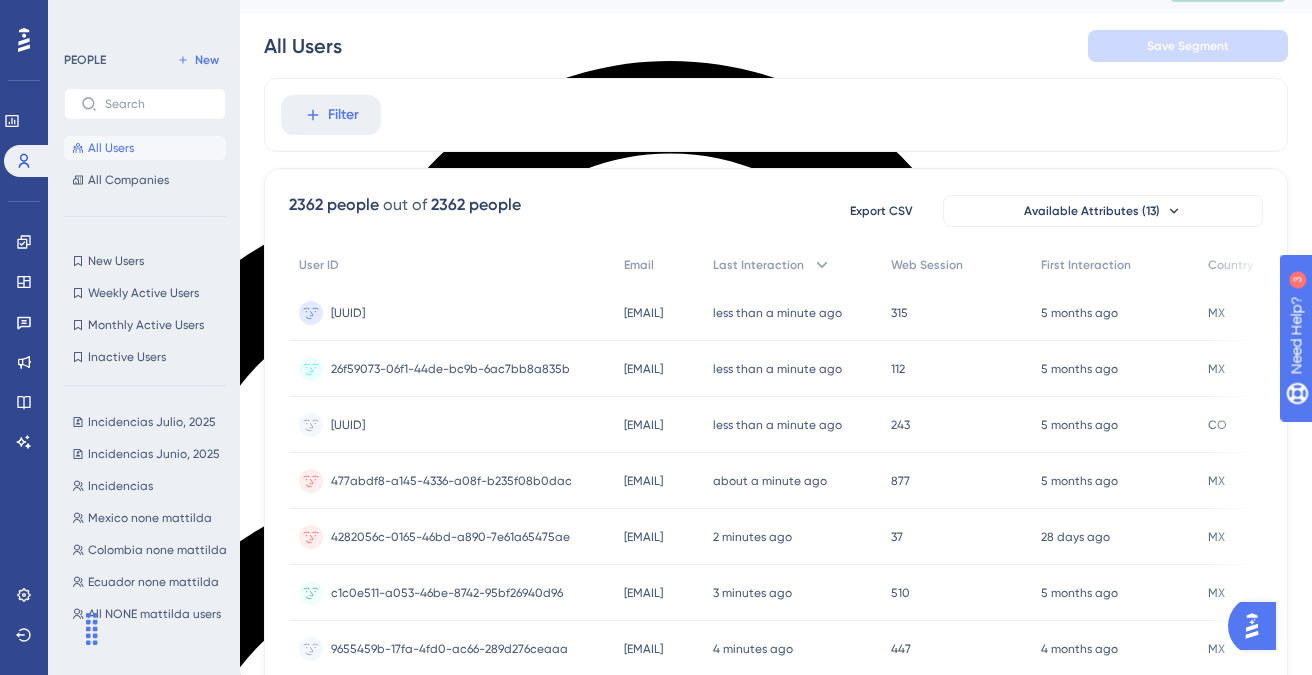 scroll, scrollTop: 61, scrollLeft: 0, axis: vertical 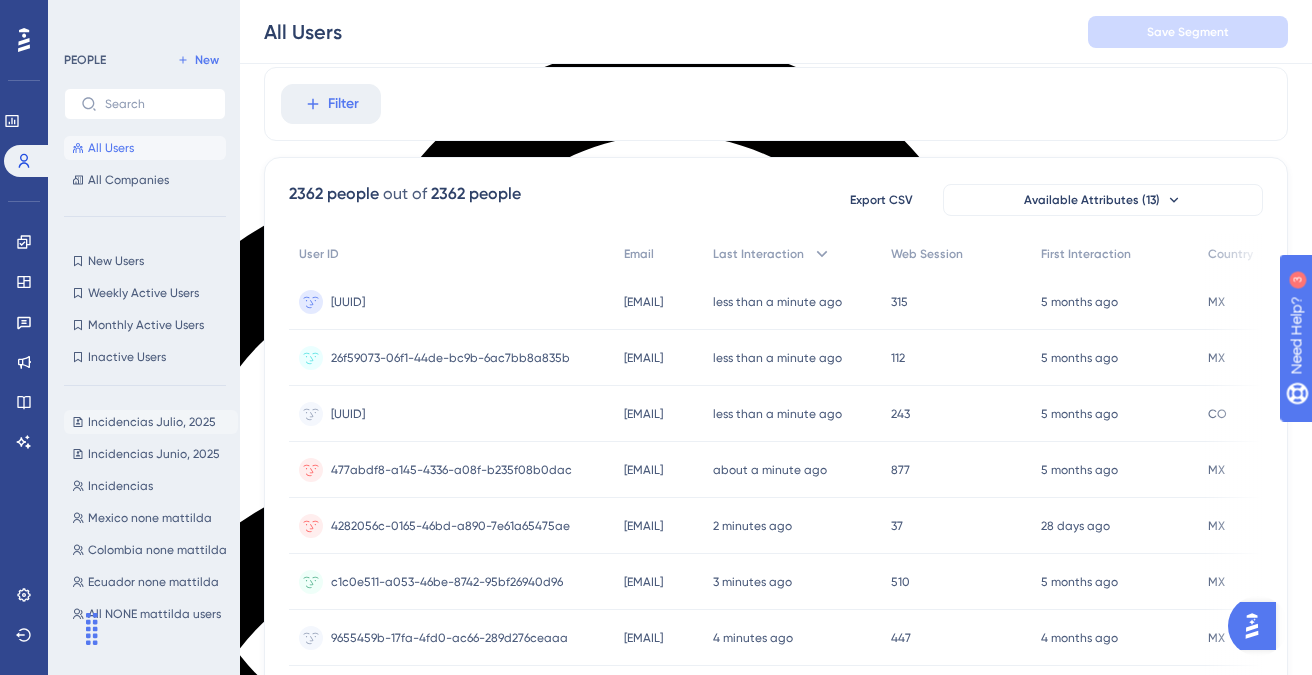 click on "Incidencias Julio, 2025" at bounding box center [152, 422] 